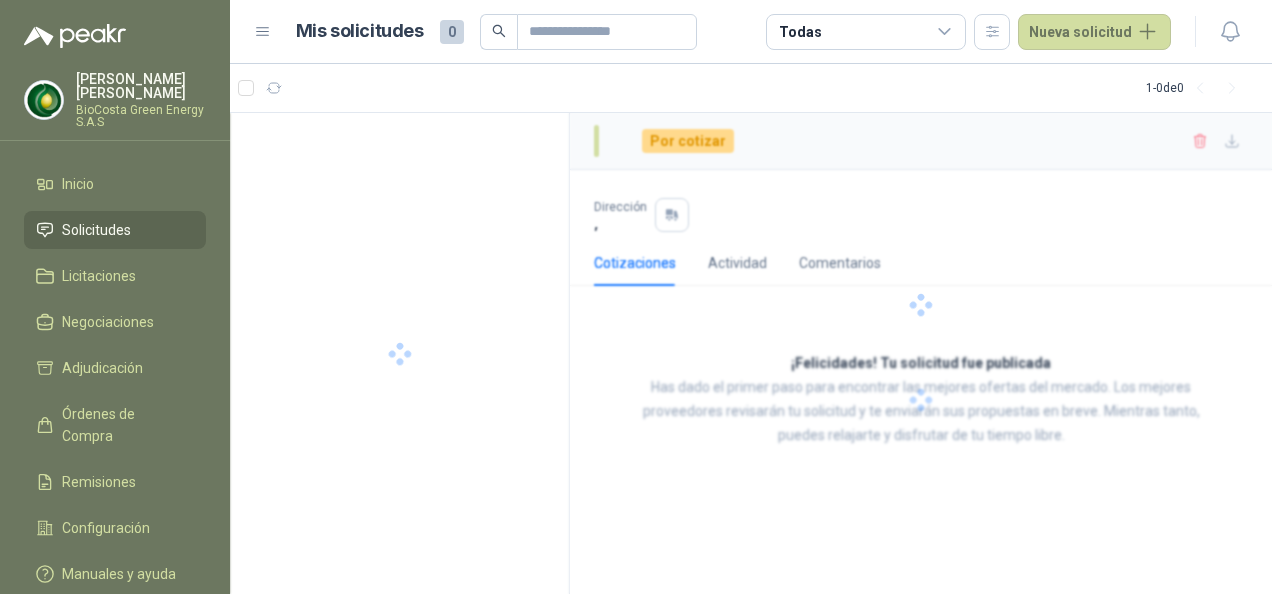 scroll, scrollTop: 0, scrollLeft: 0, axis: both 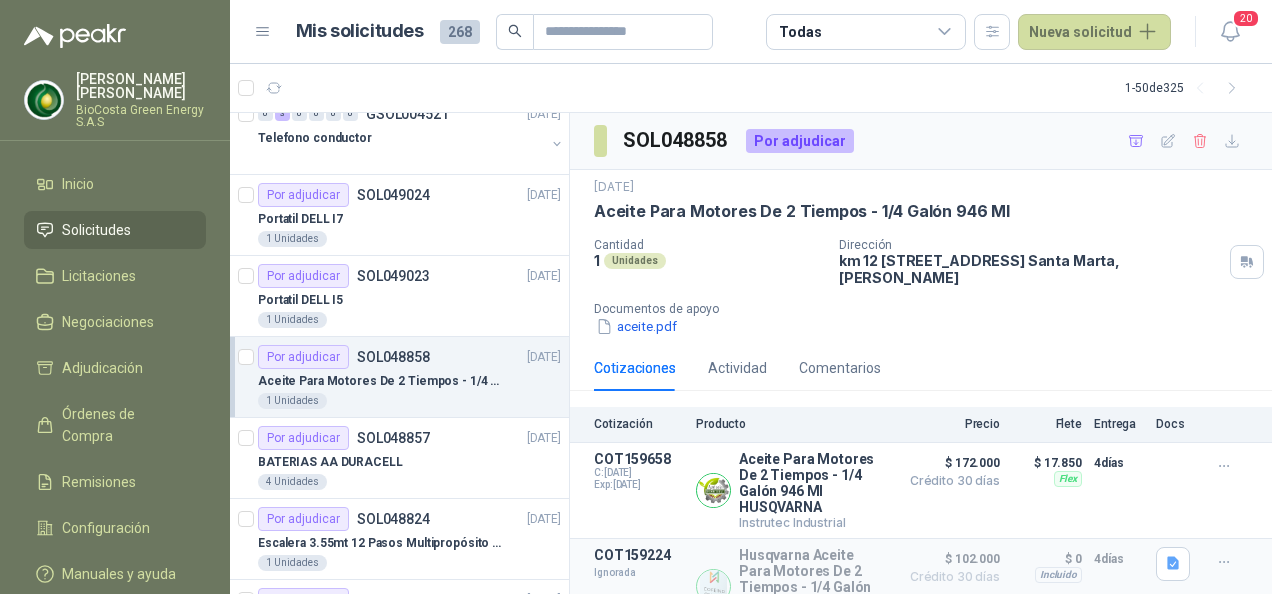 click on "Aceite Para Motores De 2 Tiempos - 1/4 Galón 946 Ml" at bounding box center [382, 381] 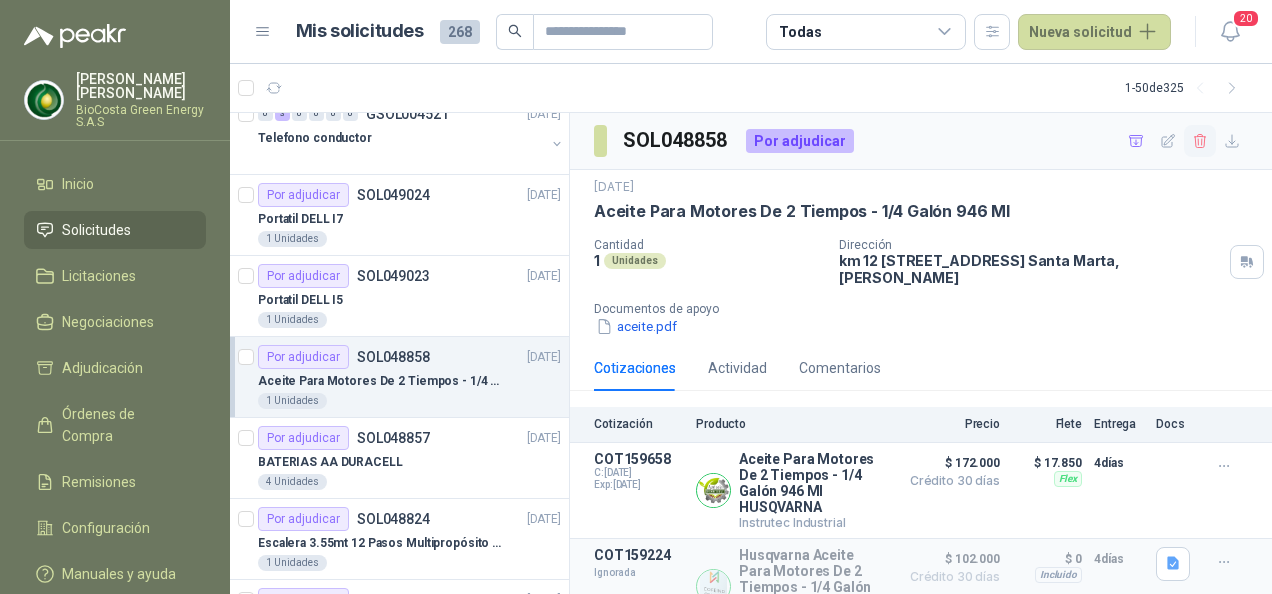 click at bounding box center [1200, 141] 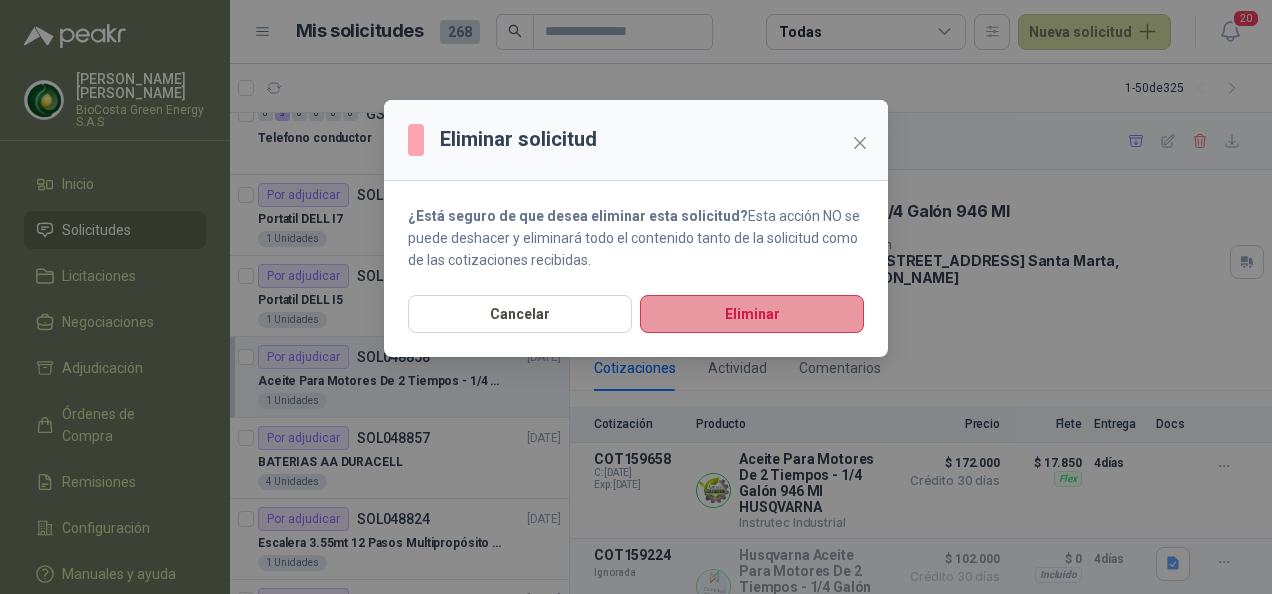 click on "Eliminar" at bounding box center [752, 314] 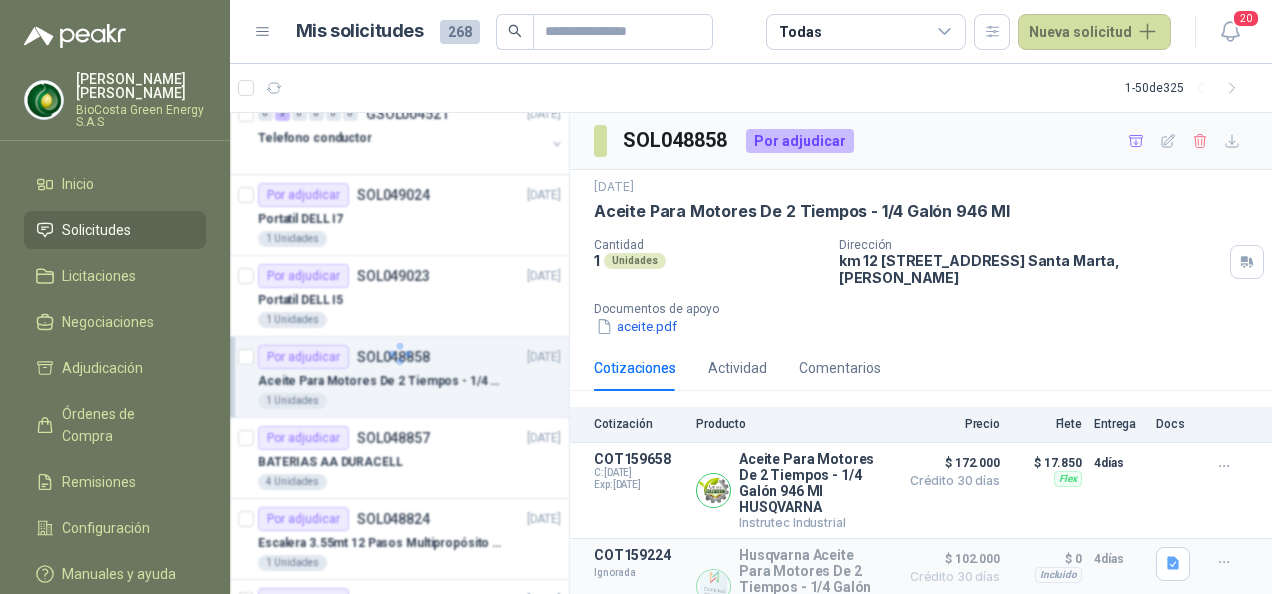 click on "Eliminar solicitud ¿Está seguro de que desea eliminar esta solicitud?  Esta acción NO se puede deshacer y eliminará todo el contenido tanto de la solicitud como de las cotizaciones recibidas. Cancelar Eliminar" at bounding box center (636, 297) 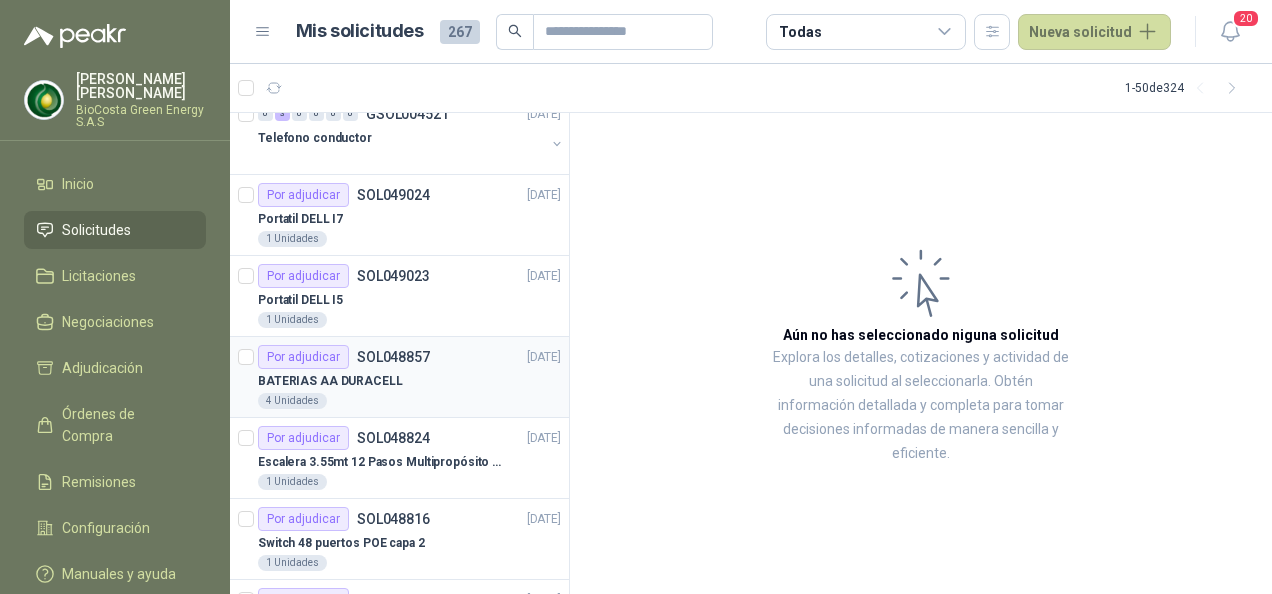 click on "BATERIAS AA DURACELL" at bounding box center [409, 381] 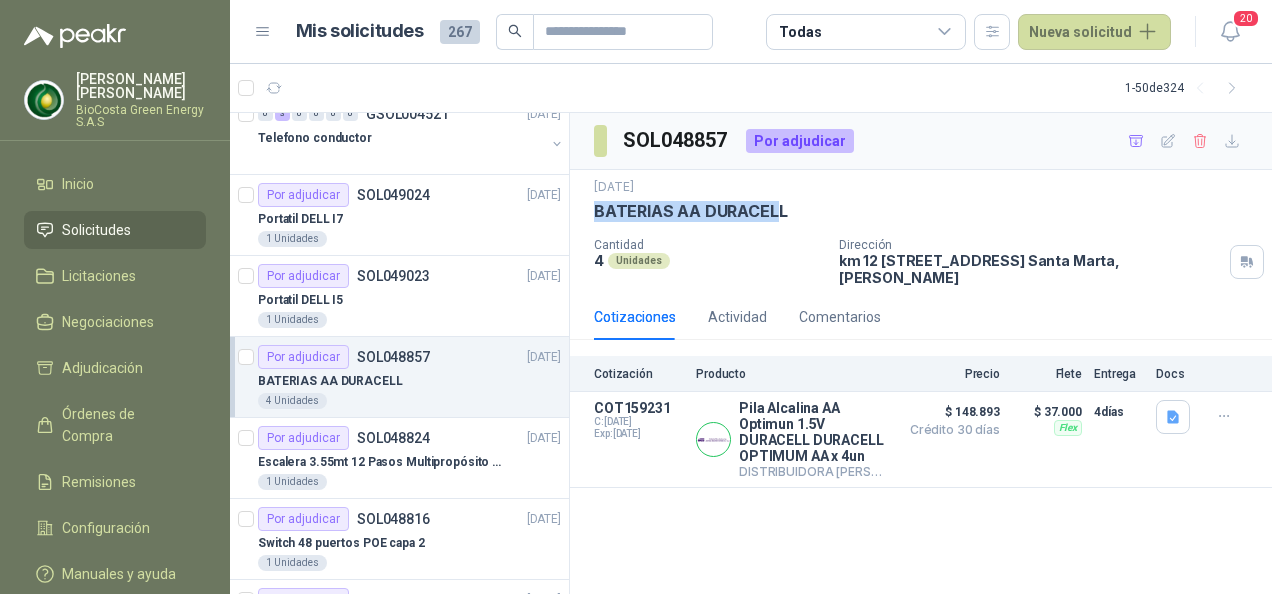 drag, startPoint x: 780, startPoint y: 211, endPoint x: 588, endPoint y: 208, distance: 192.02344 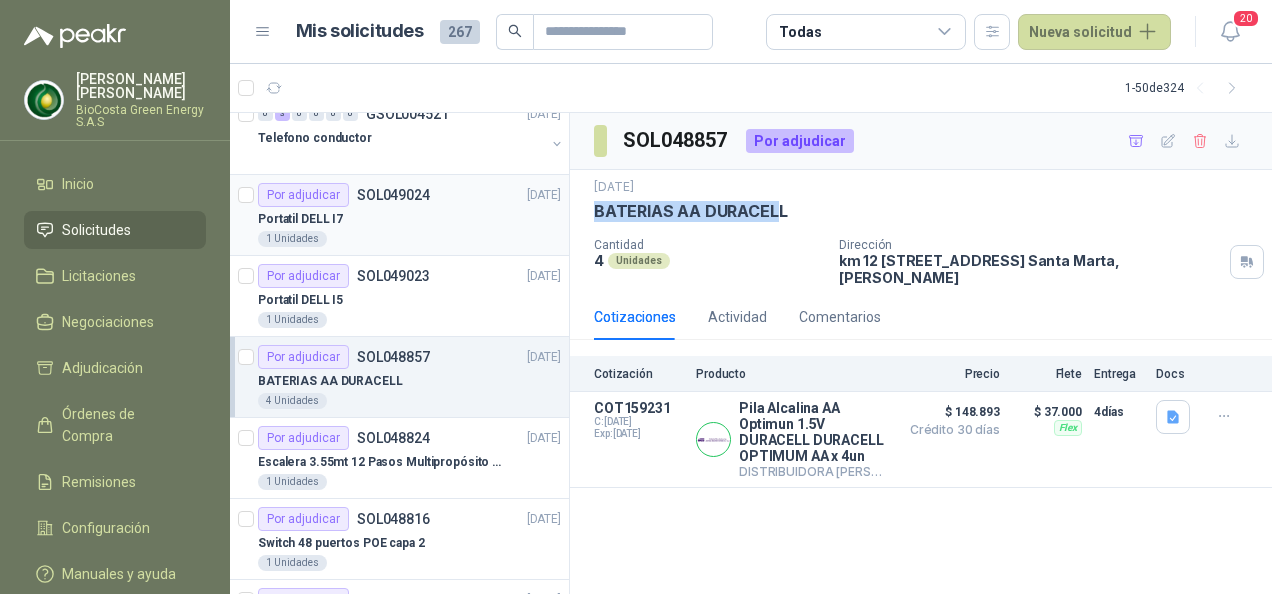 copy on "BATERIAS AA DURACEL" 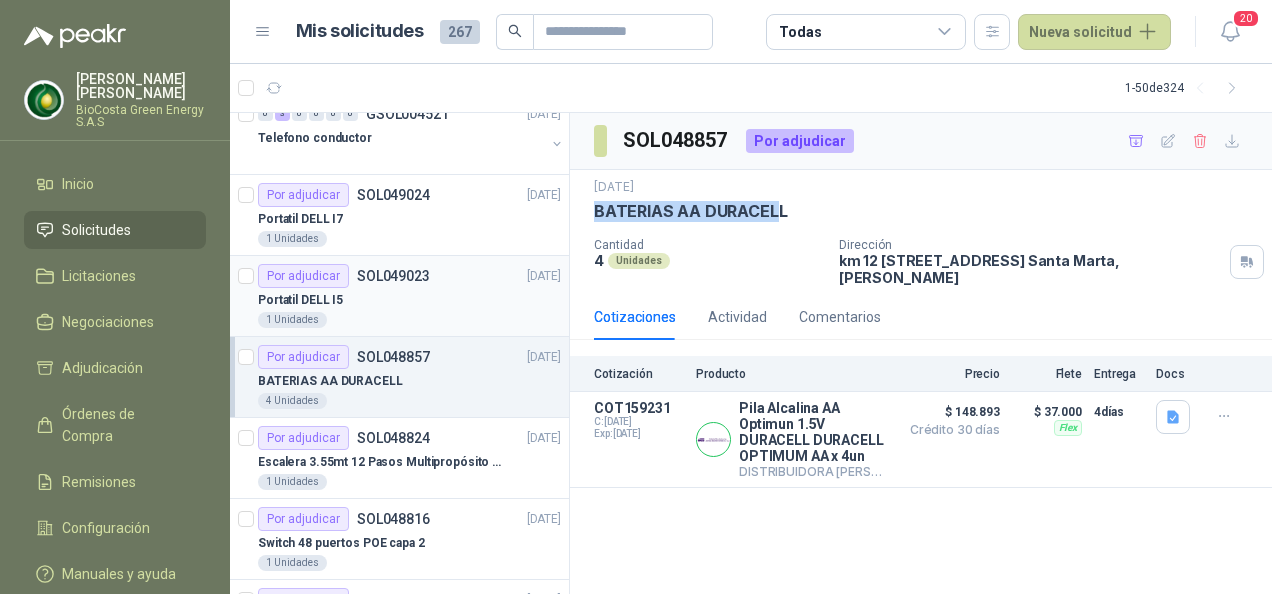 scroll, scrollTop: 0, scrollLeft: 0, axis: both 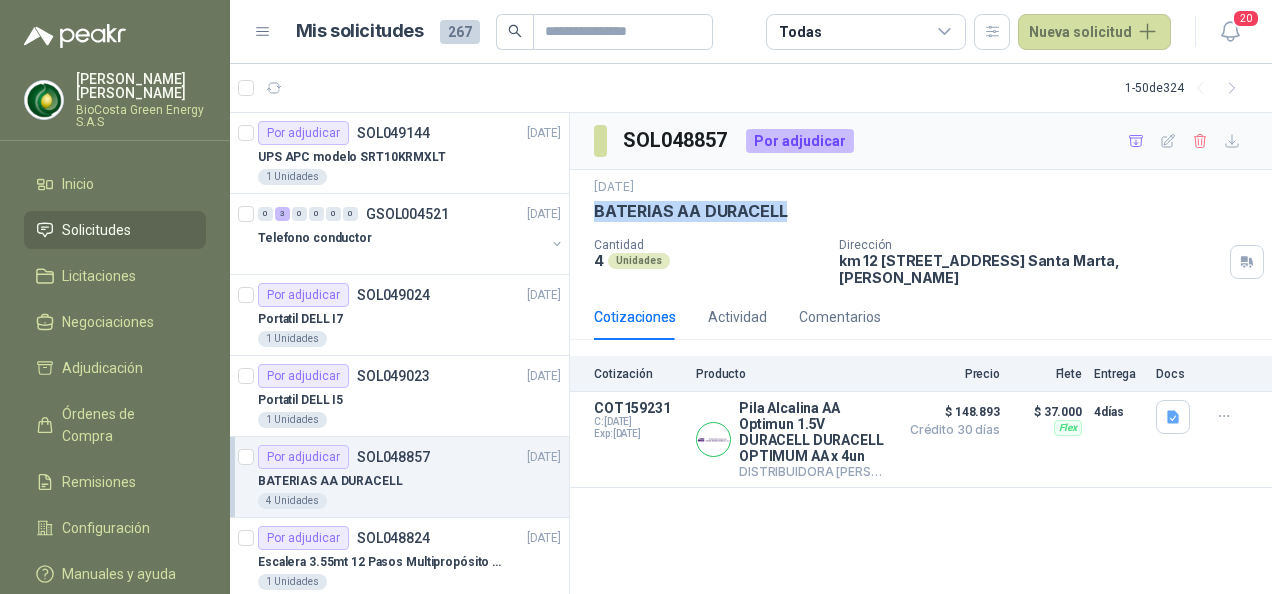 drag, startPoint x: 666, startPoint y: 211, endPoint x: 591, endPoint y: 207, distance: 75.10659 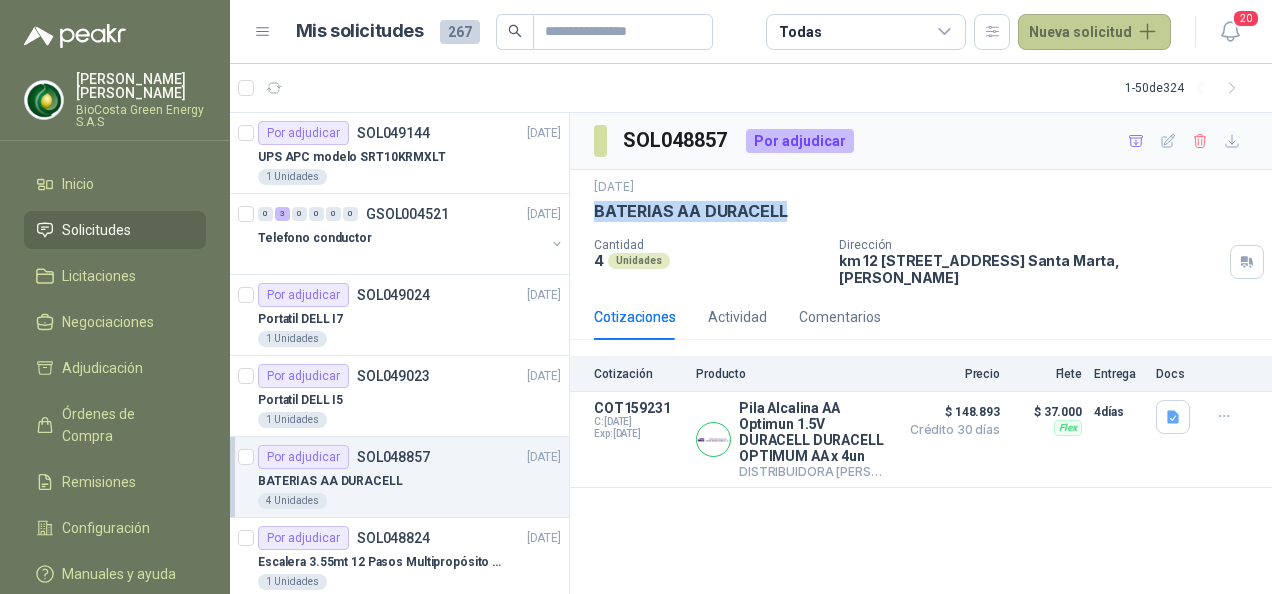 click on "Nueva solicitud" at bounding box center (1094, 32) 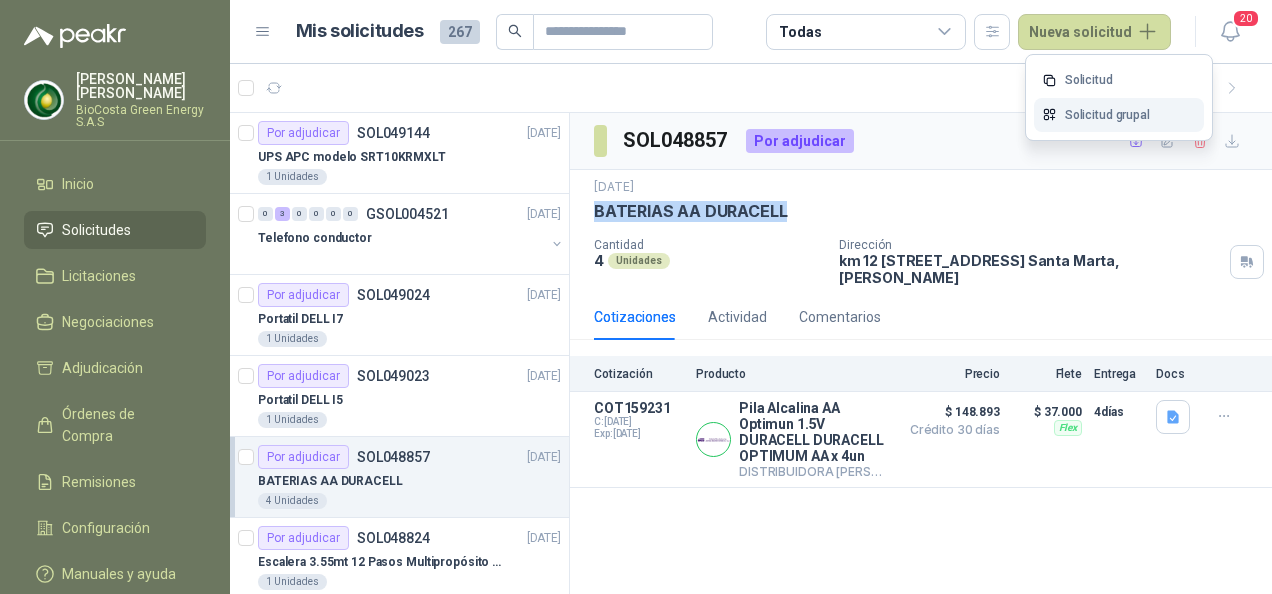 click on "Solicitud grupal" at bounding box center (1119, 115) 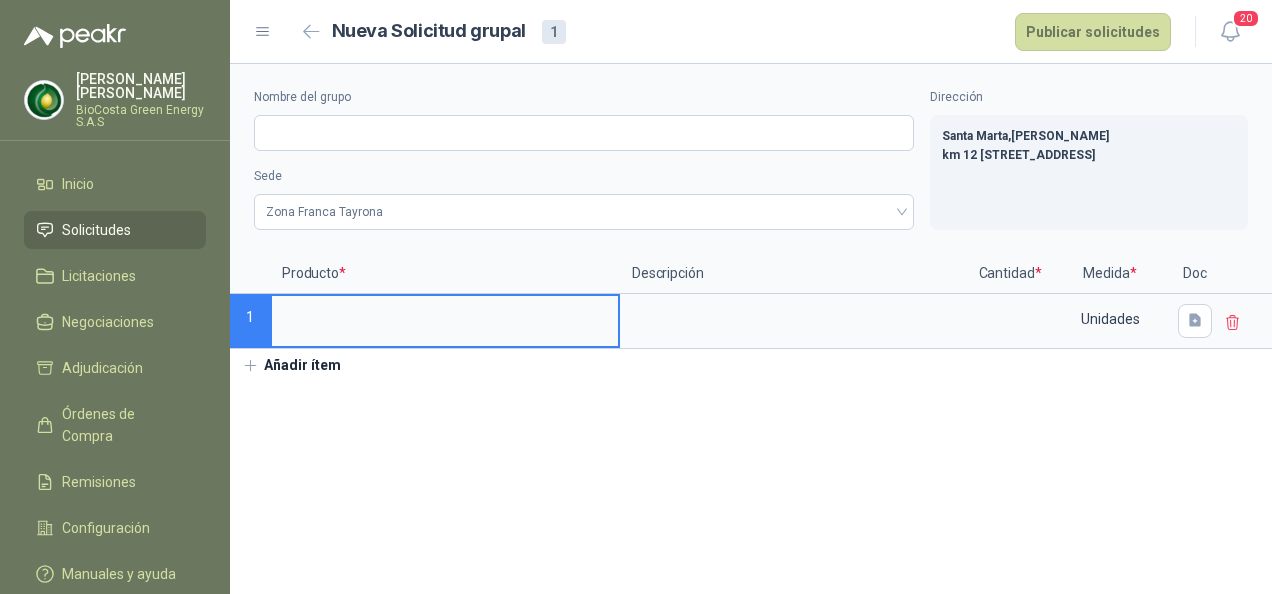 click on "Solicitudes" at bounding box center [115, 230] 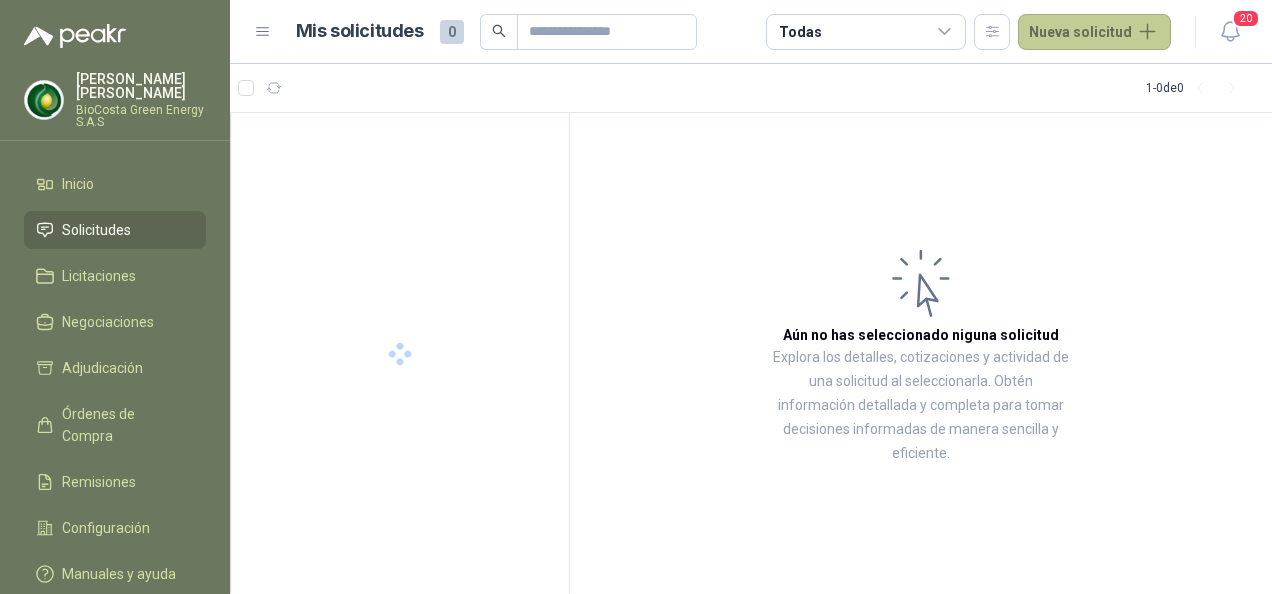 click on "Nueva solicitud" at bounding box center [1094, 32] 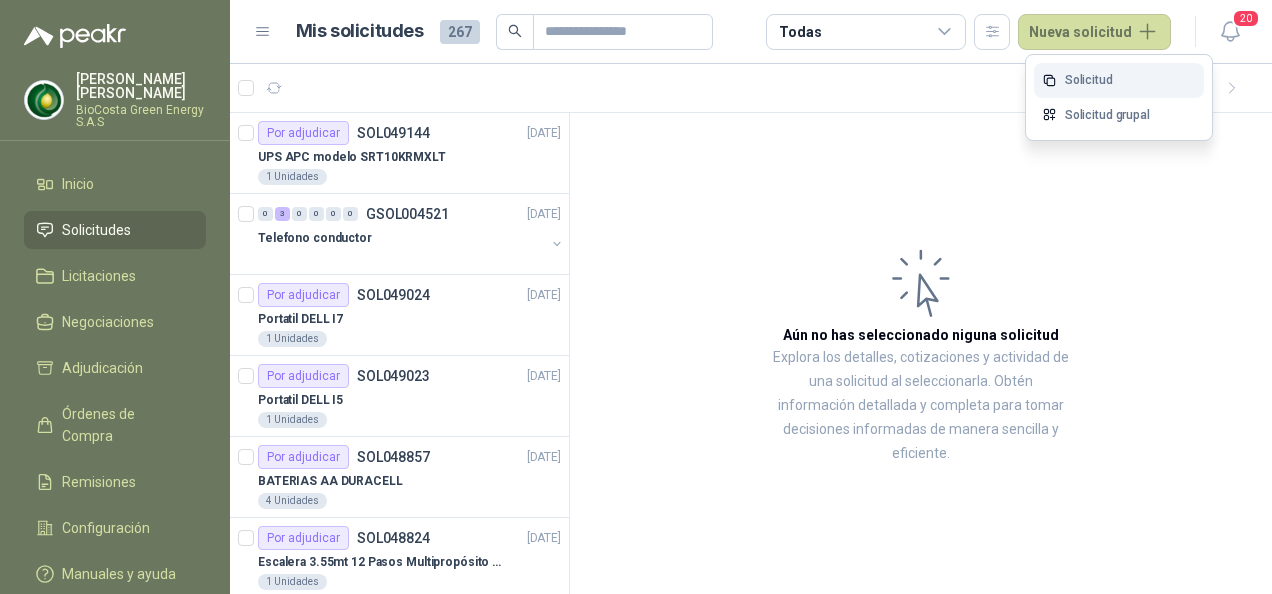 click on "Solicitud" at bounding box center [1119, 80] 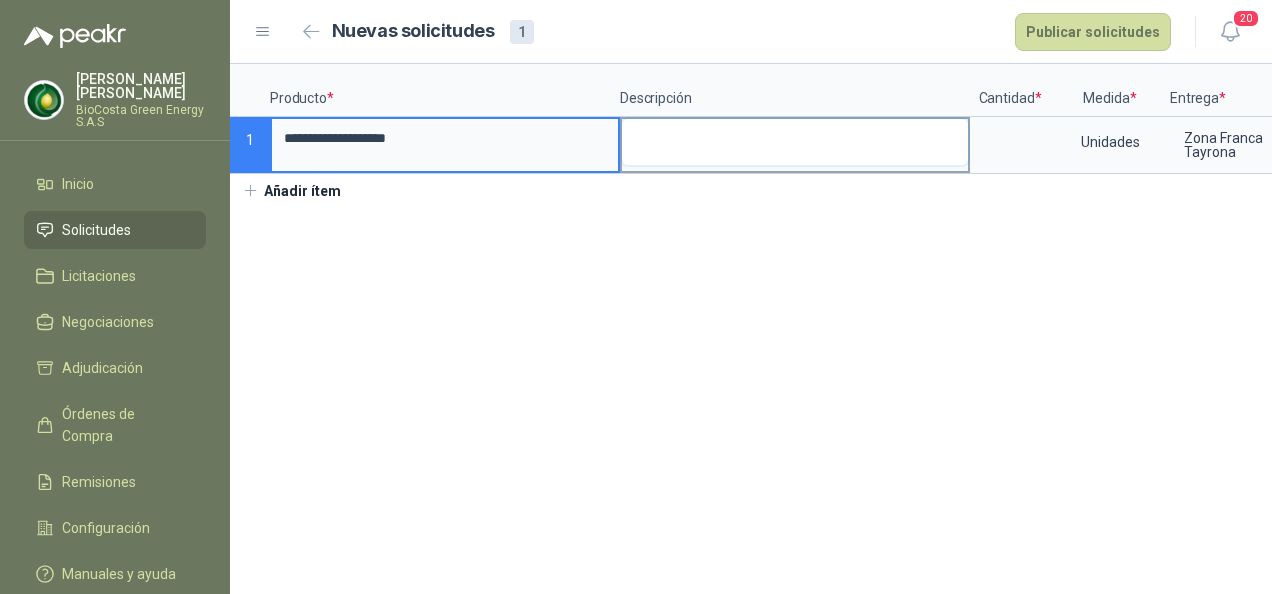 click at bounding box center (795, 142) 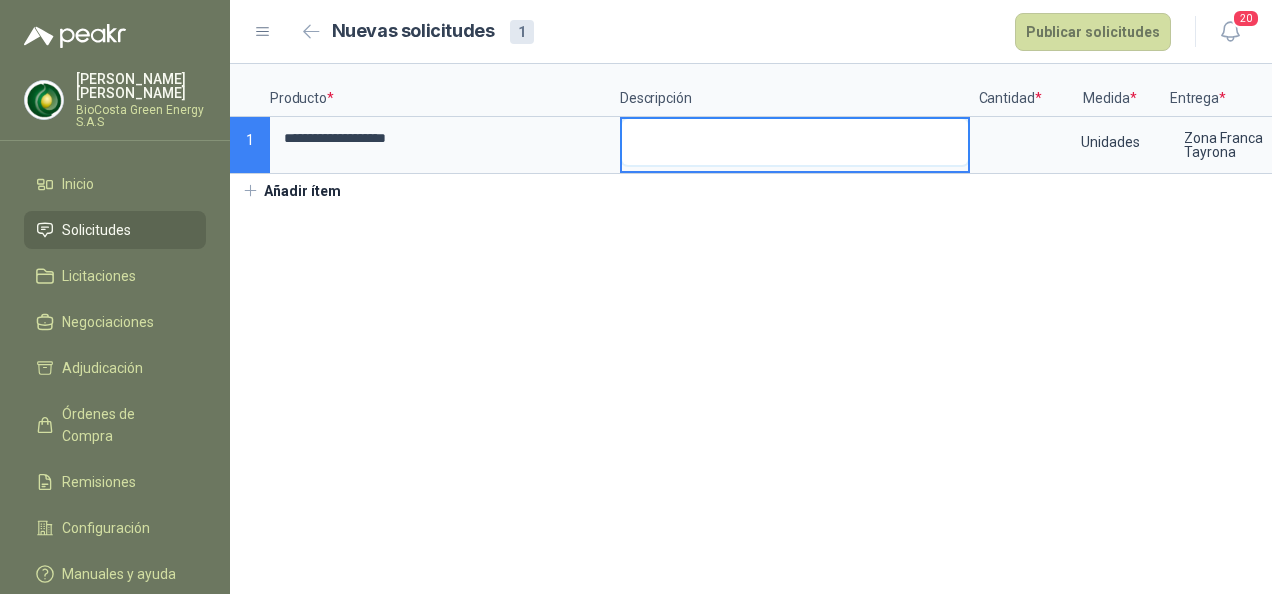 type 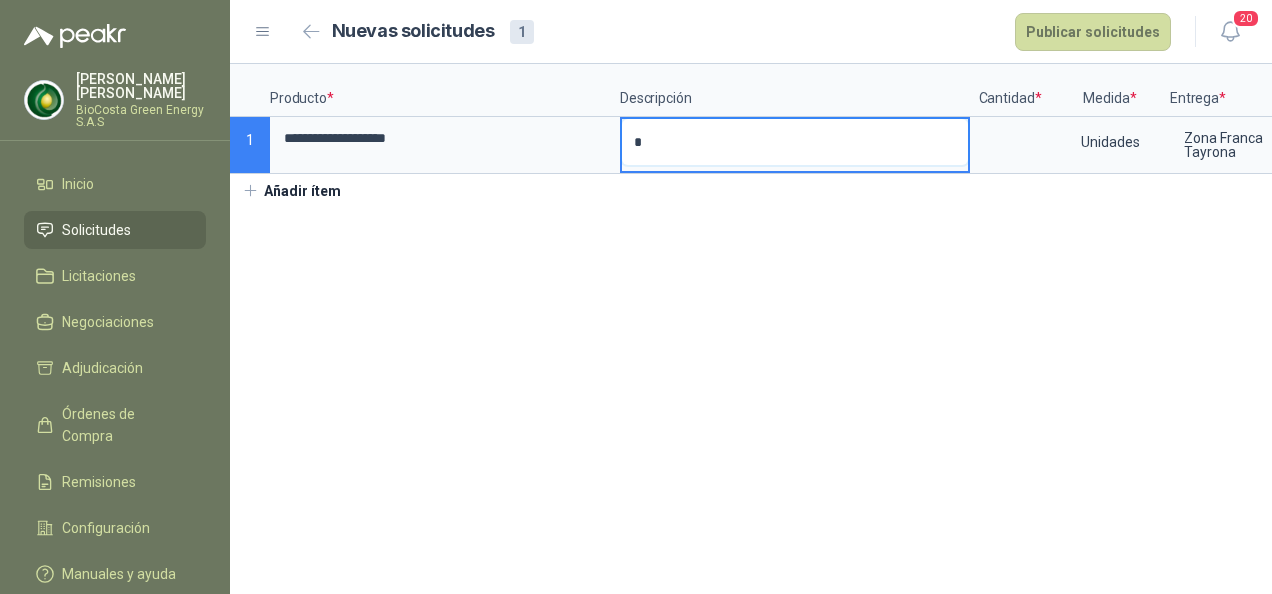 type 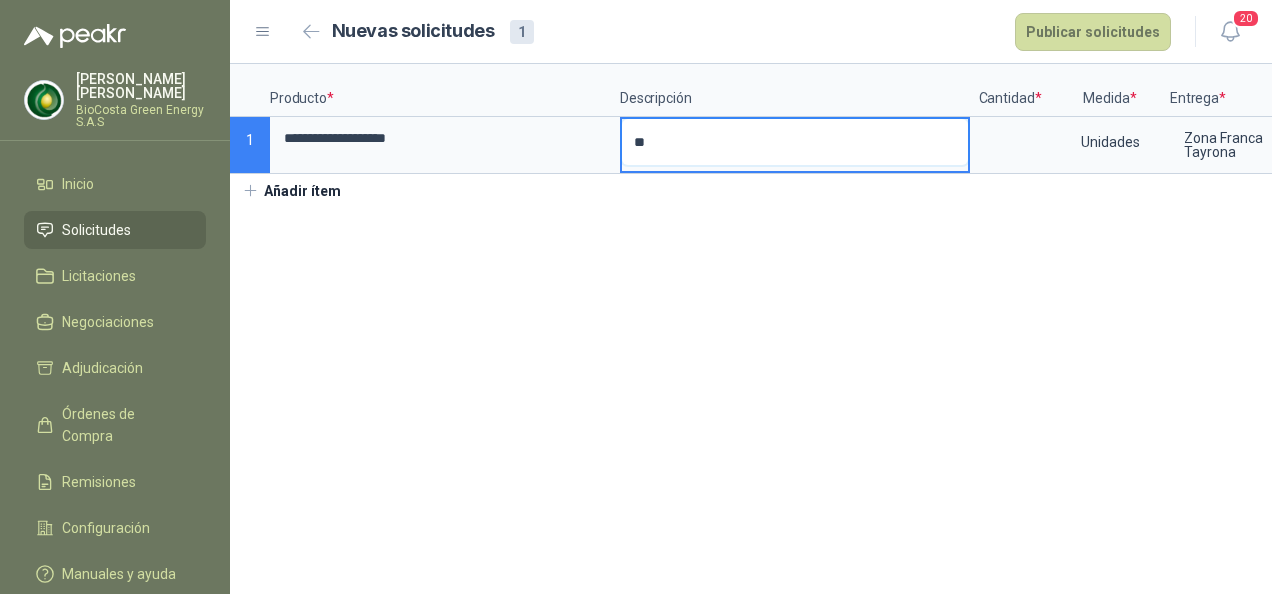 type 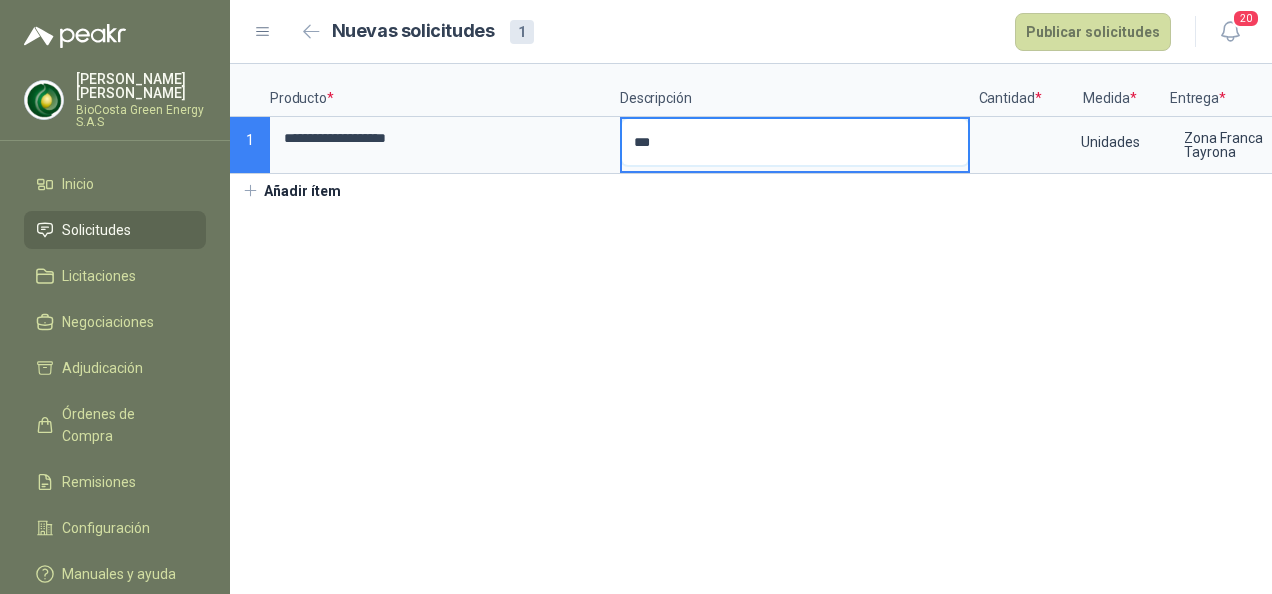 type 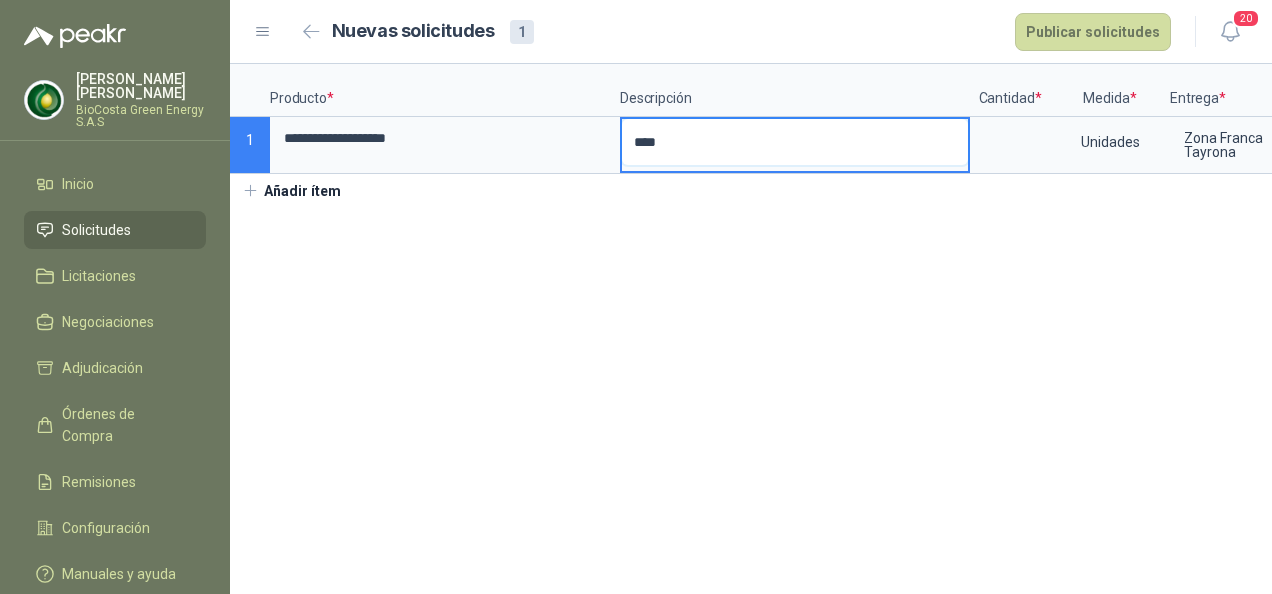type 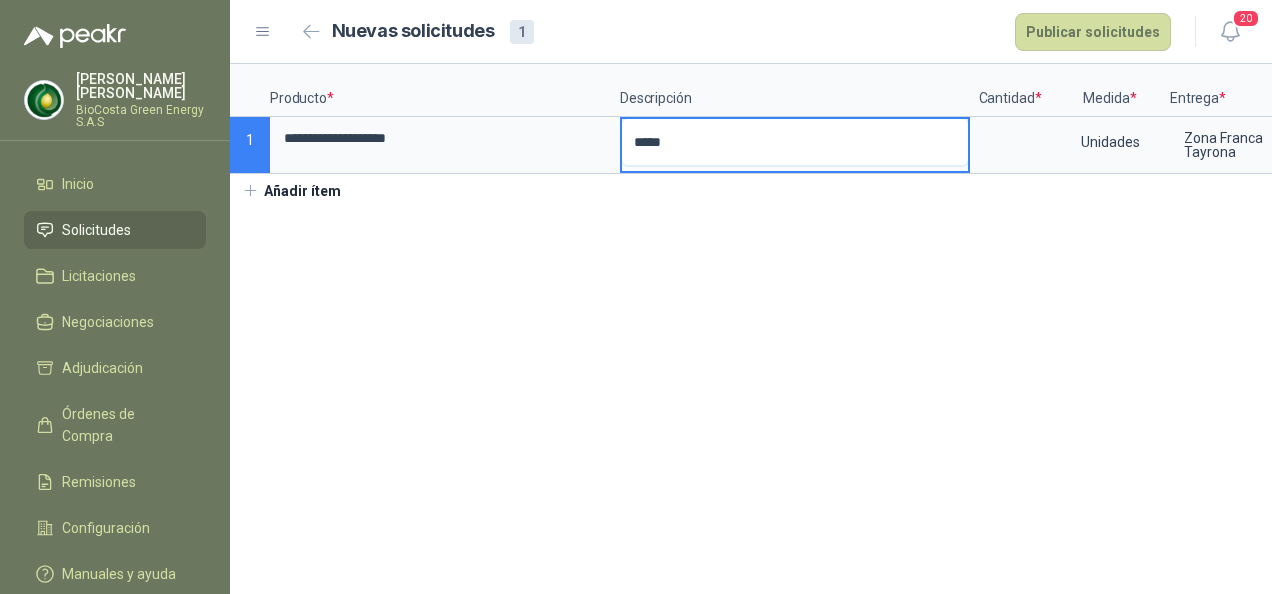 type 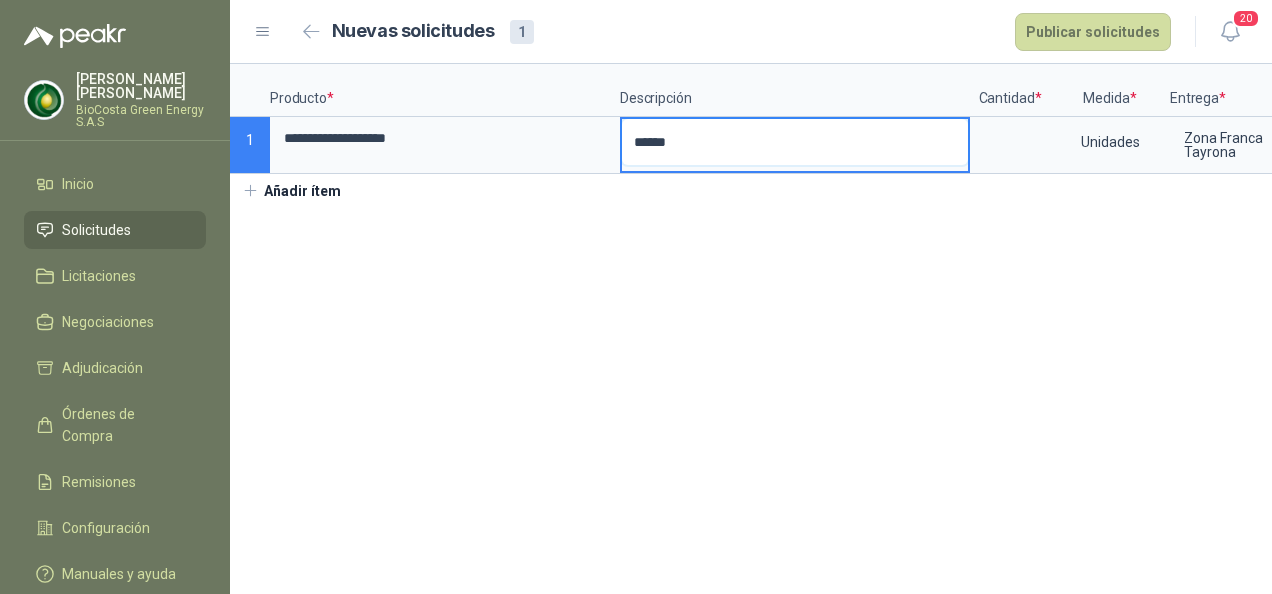 type 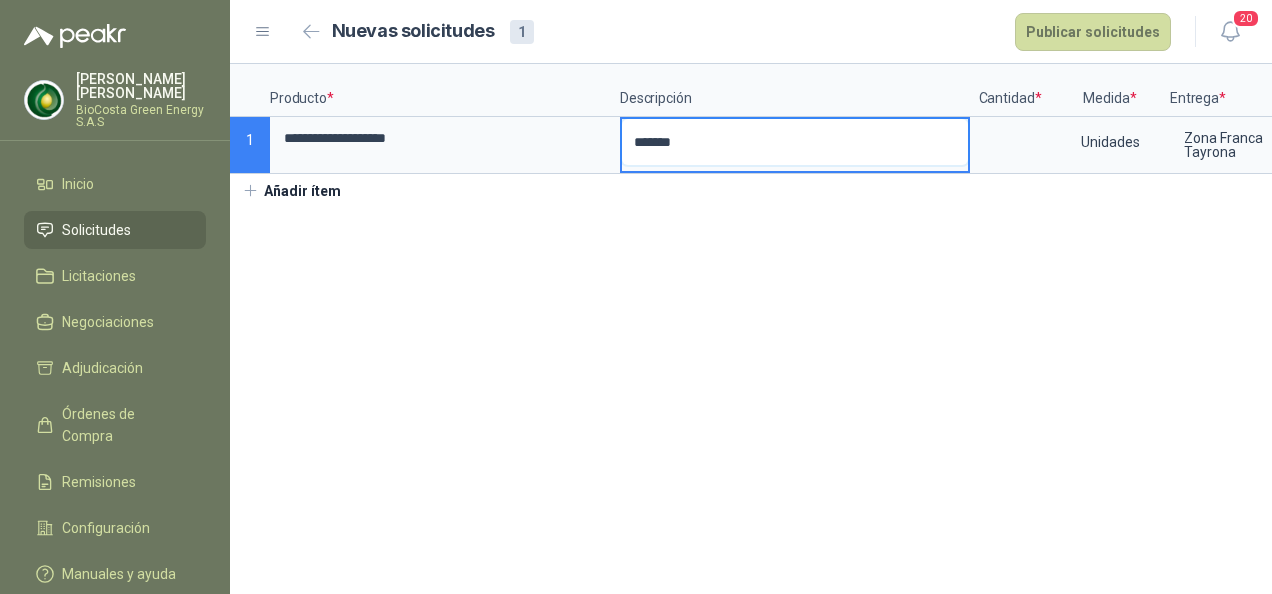 type 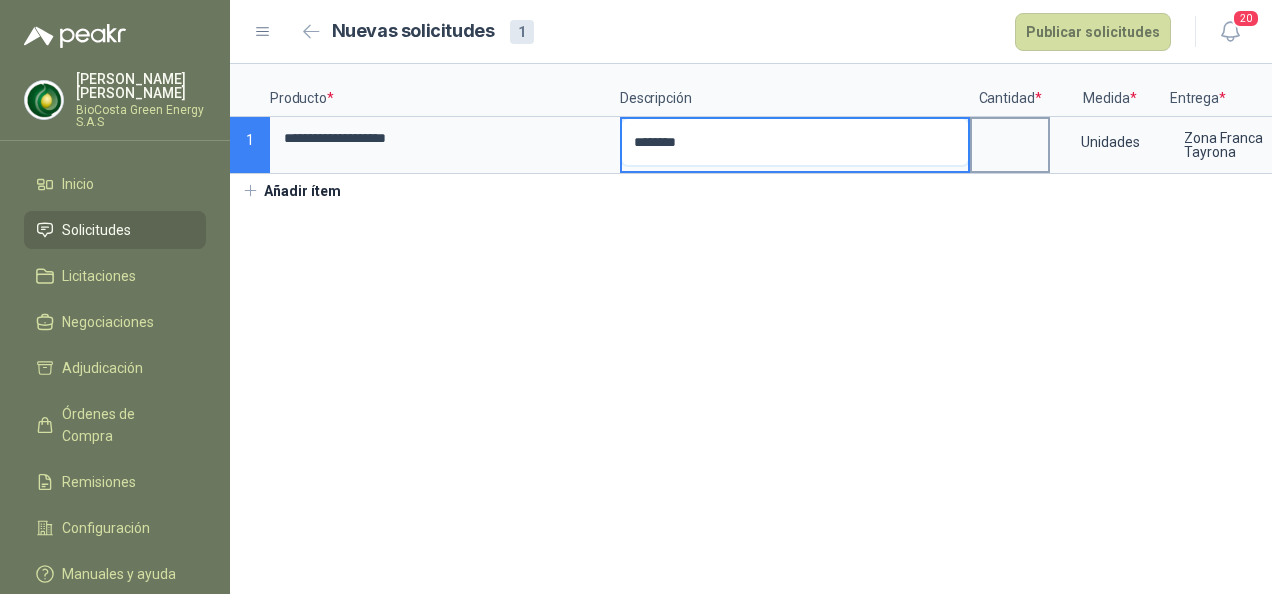 type on "*******" 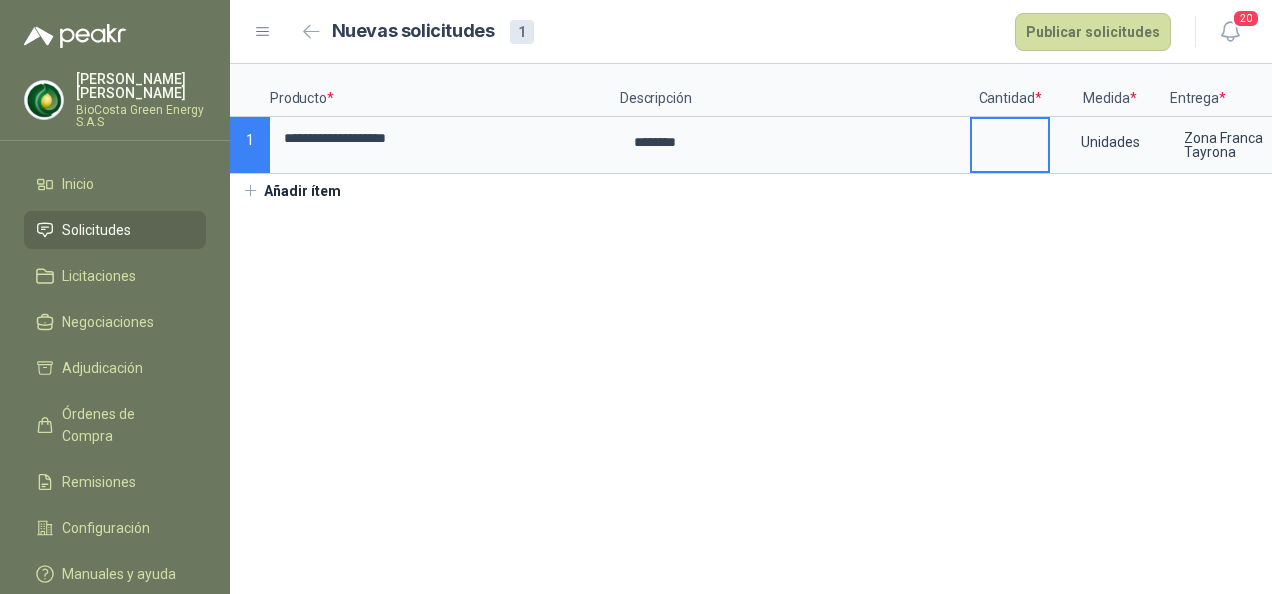 click at bounding box center (1010, 138) 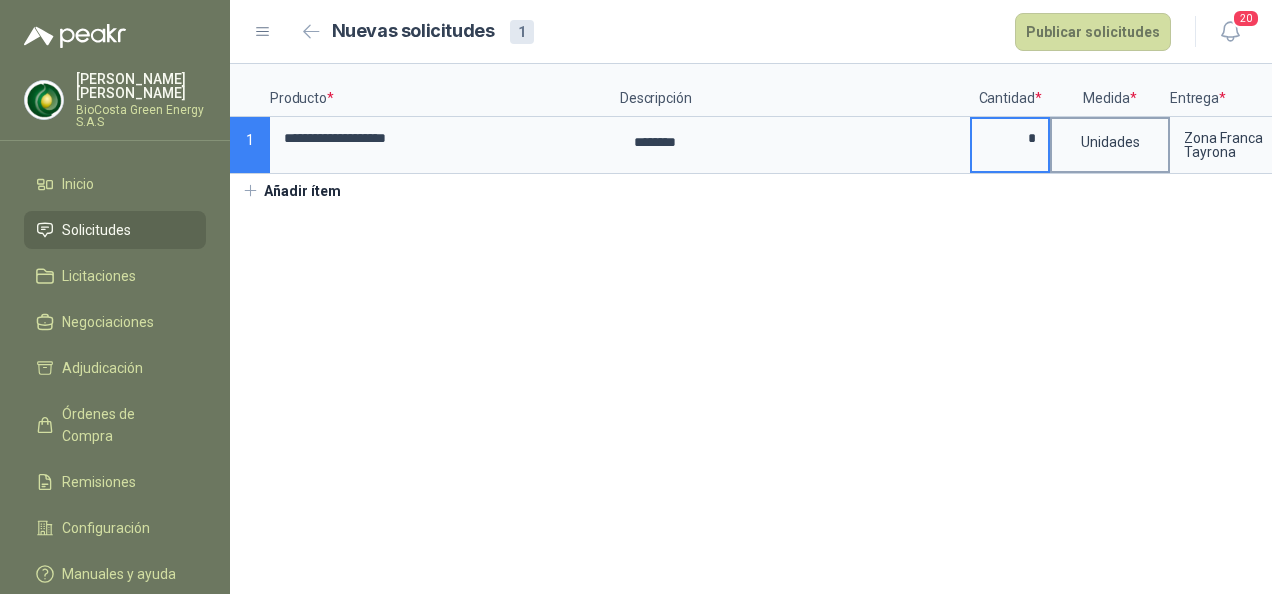 type on "*" 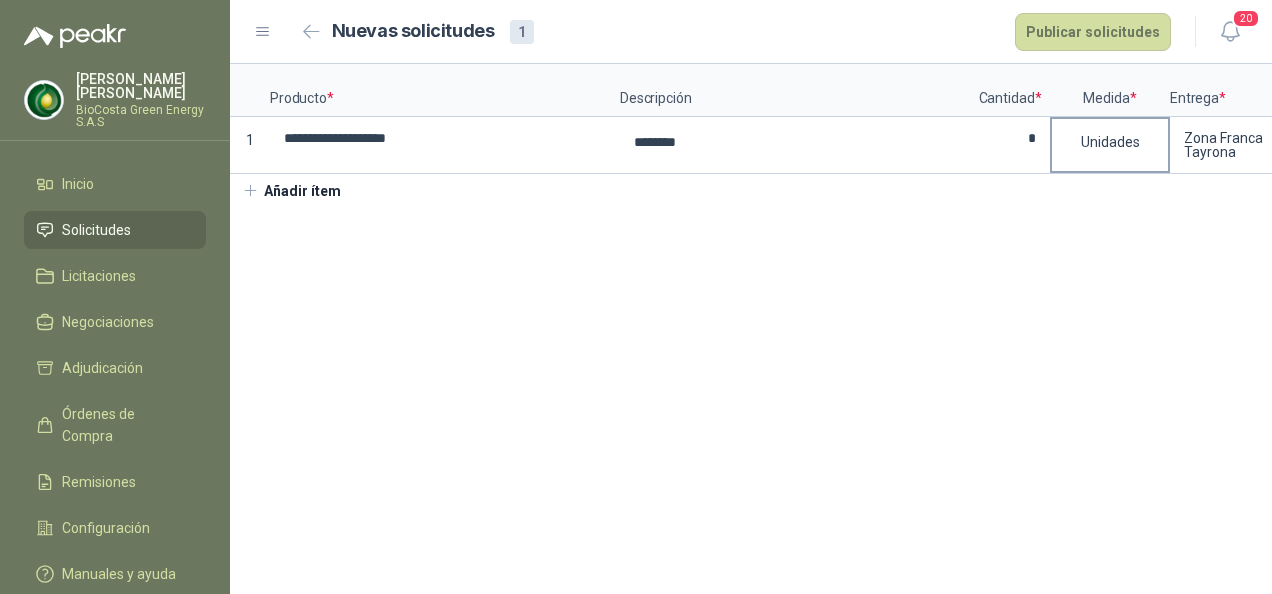 click on "Unidades" at bounding box center (1110, 142) 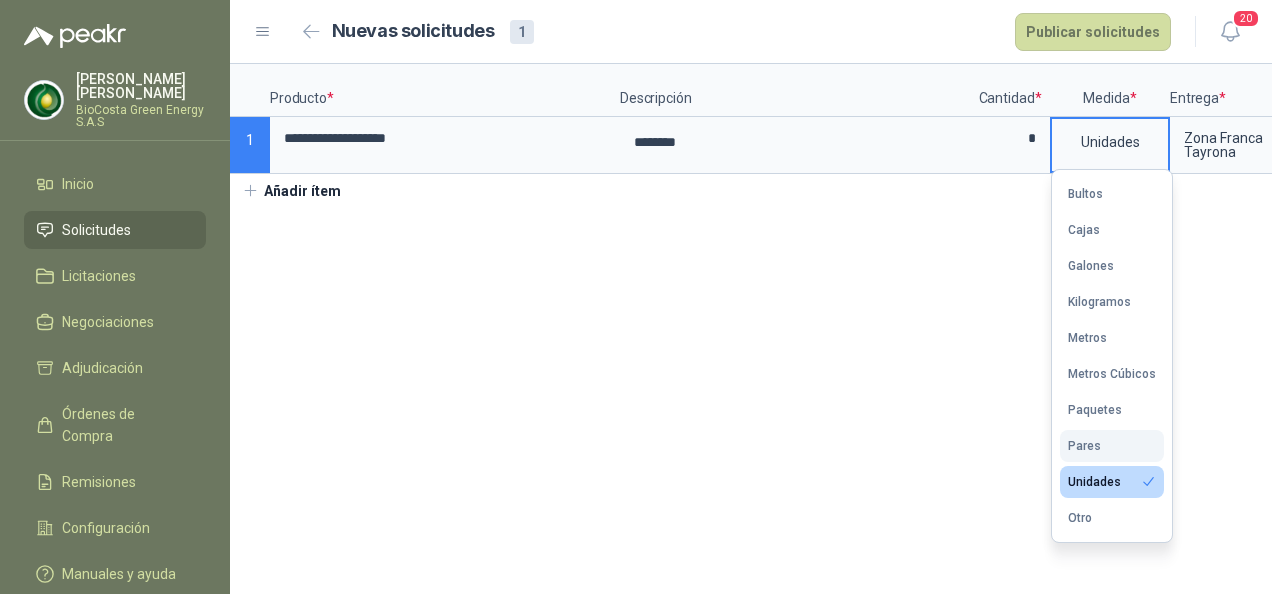 click on "Pares" at bounding box center [1112, 446] 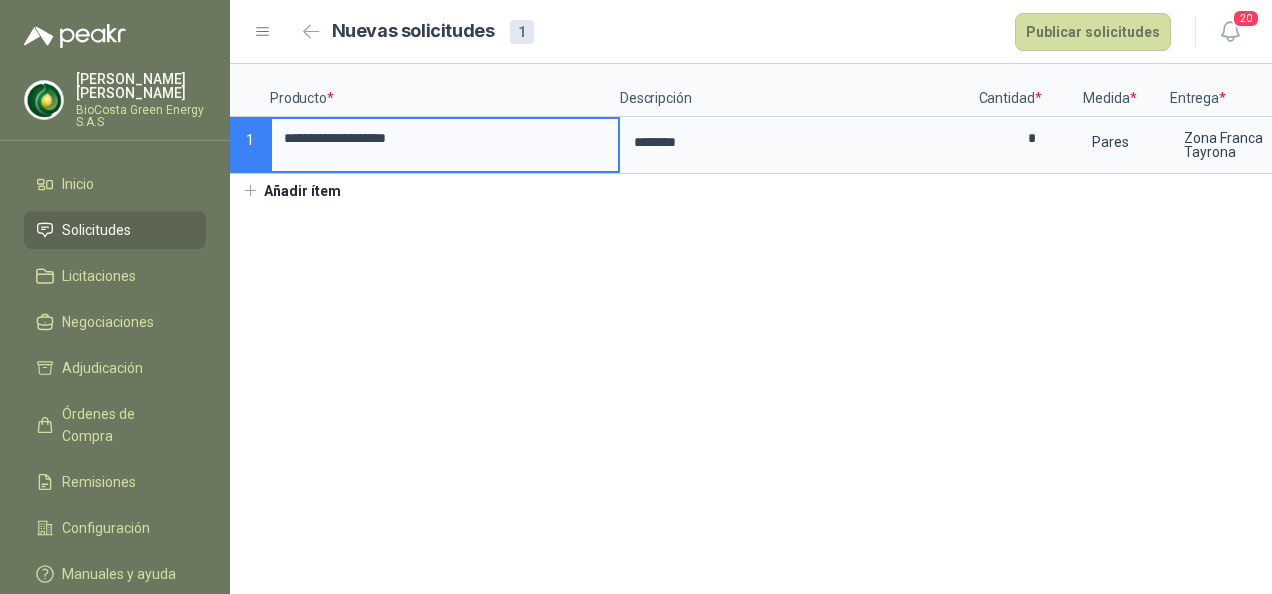 click on "**********" at bounding box center [445, 138] 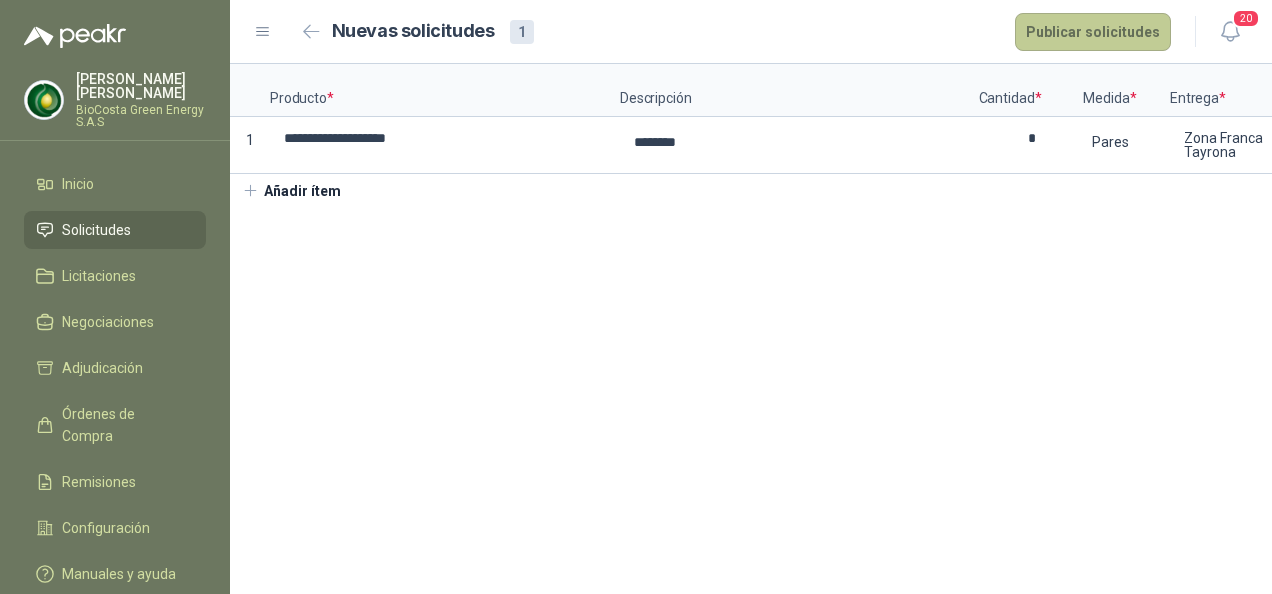 click on "Publicar solicitudes" at bounding box center [1093, 32] 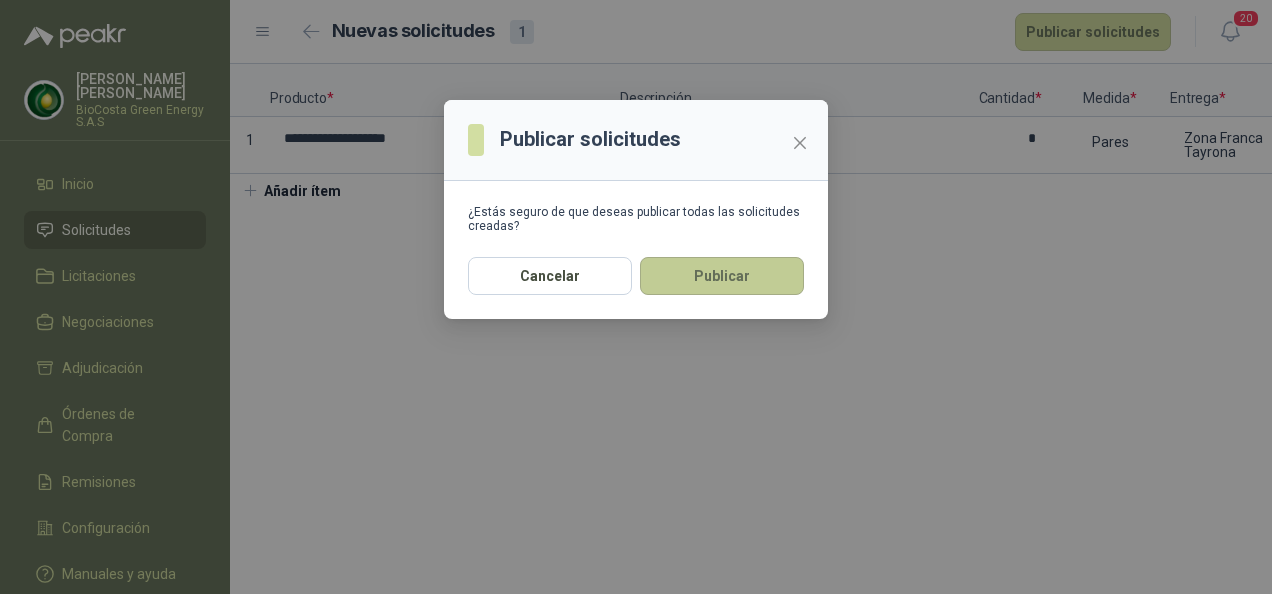 click on "Publicar" at bounding box center (722, 276) 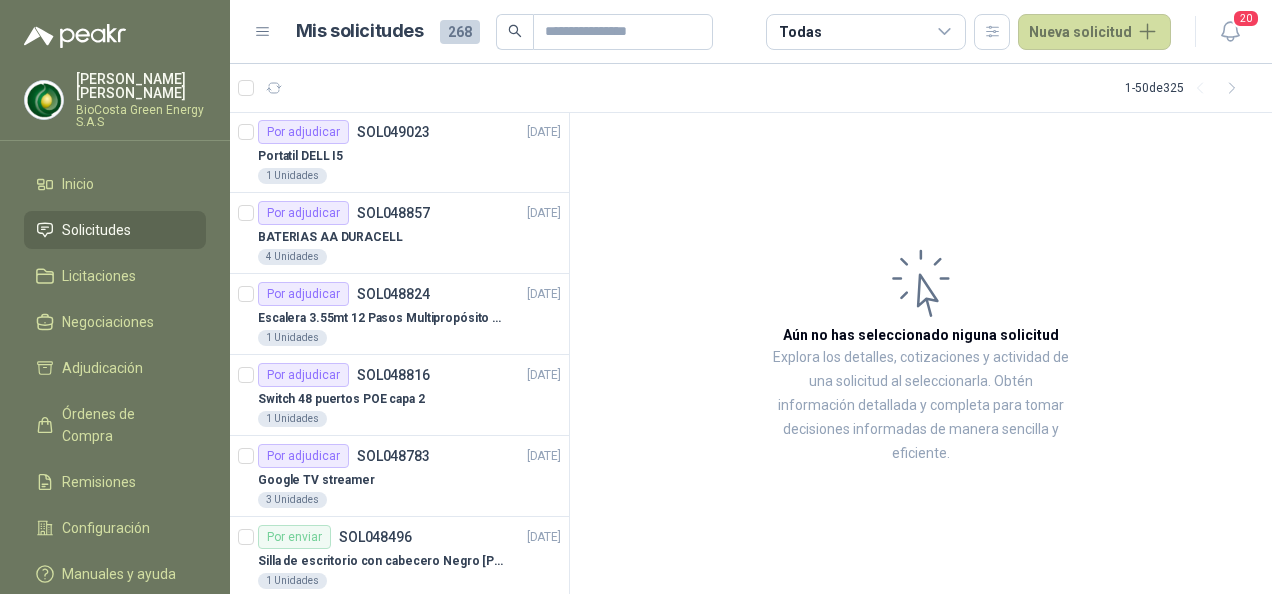 scroll, scrollTop: 300, scrollLeft: 0, axis: vertical 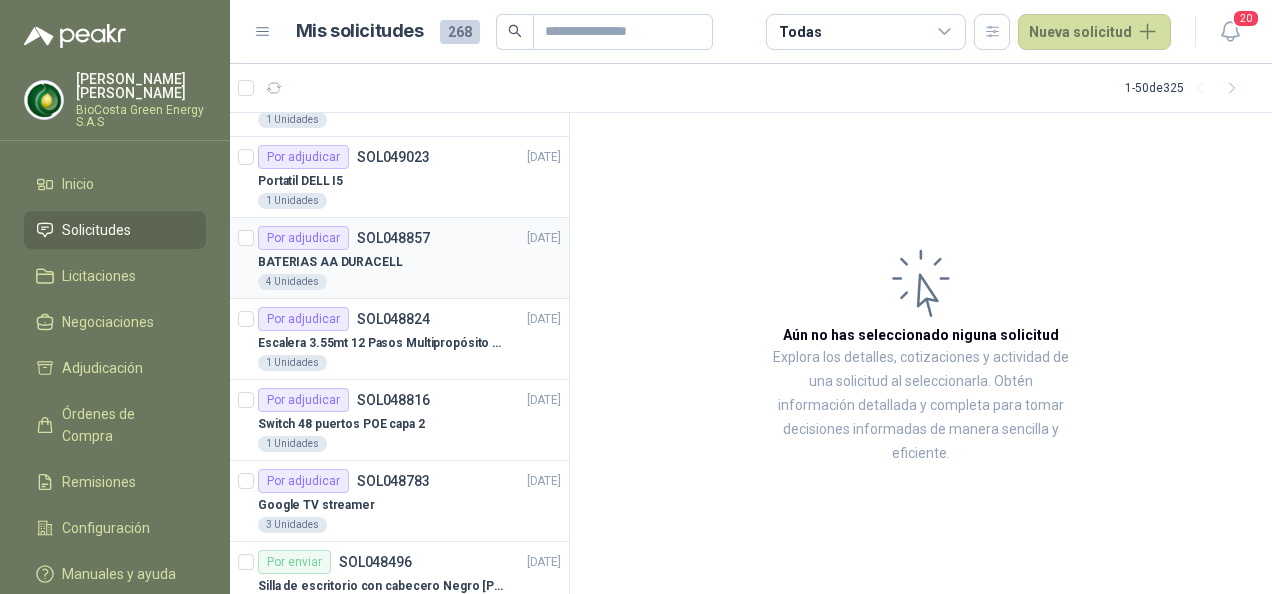click on "BATERIAS AA DURACELL" at bounding box center [409, 262] 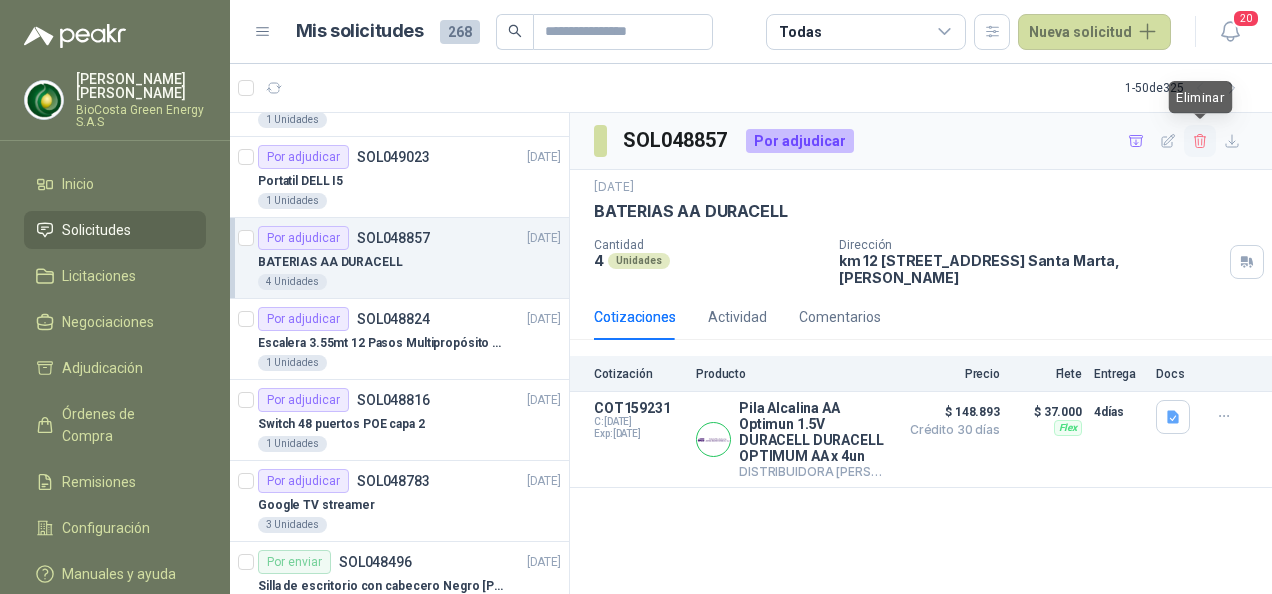 click 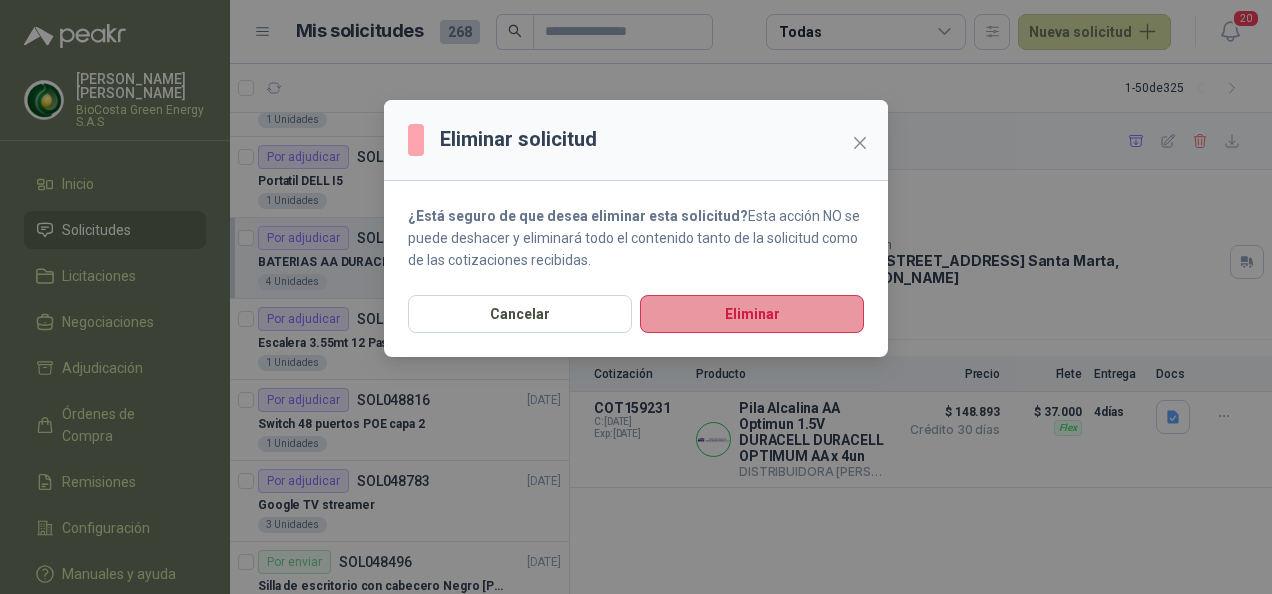 click on "Eliminar" at bounding box center (752, 314) 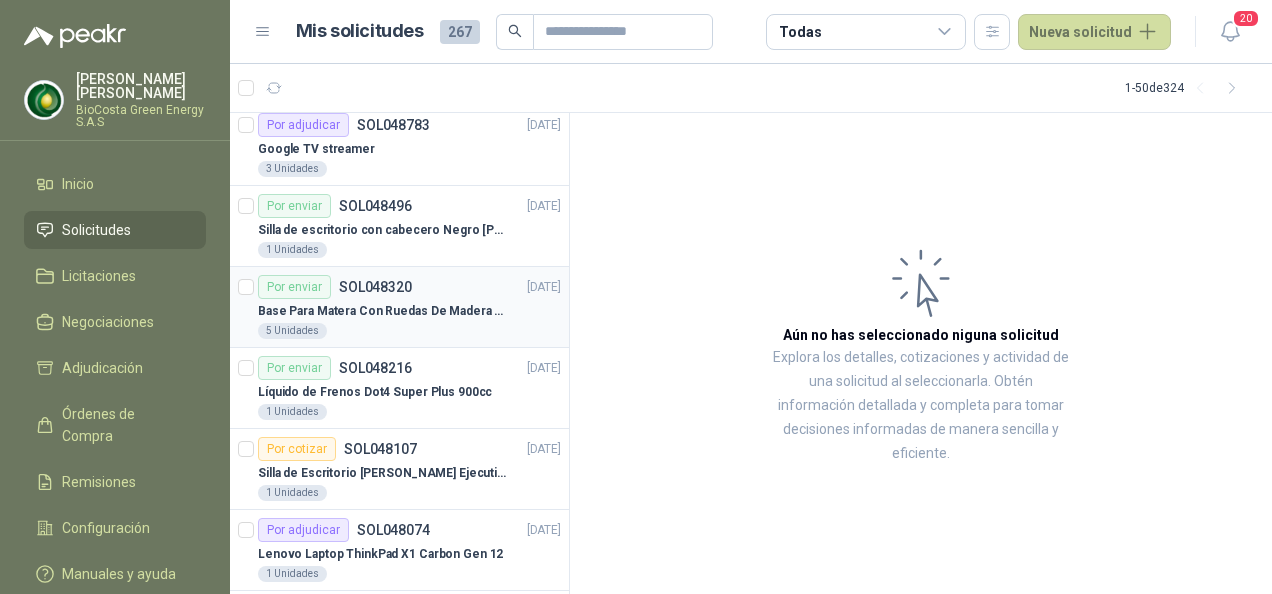 scroll, scrollTop: 600, scrollLeft: 0, axis: vertical 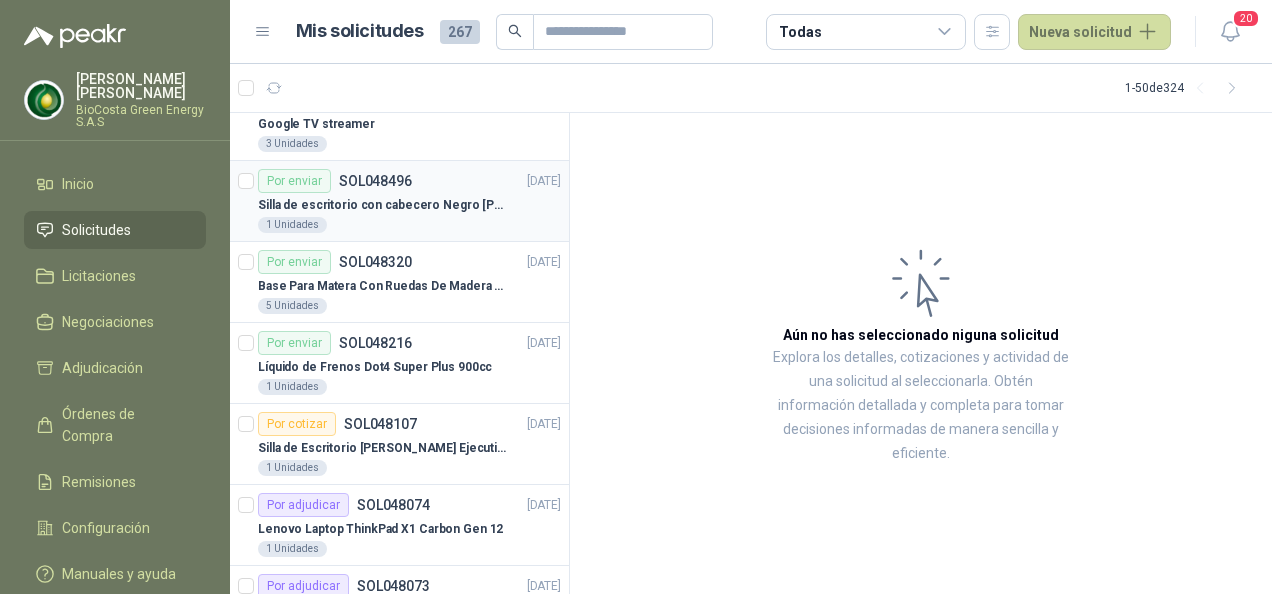 click on "Silla de escritorio con cabecero Negro [PERSON_NAME]" at bounding box center [382, 205] 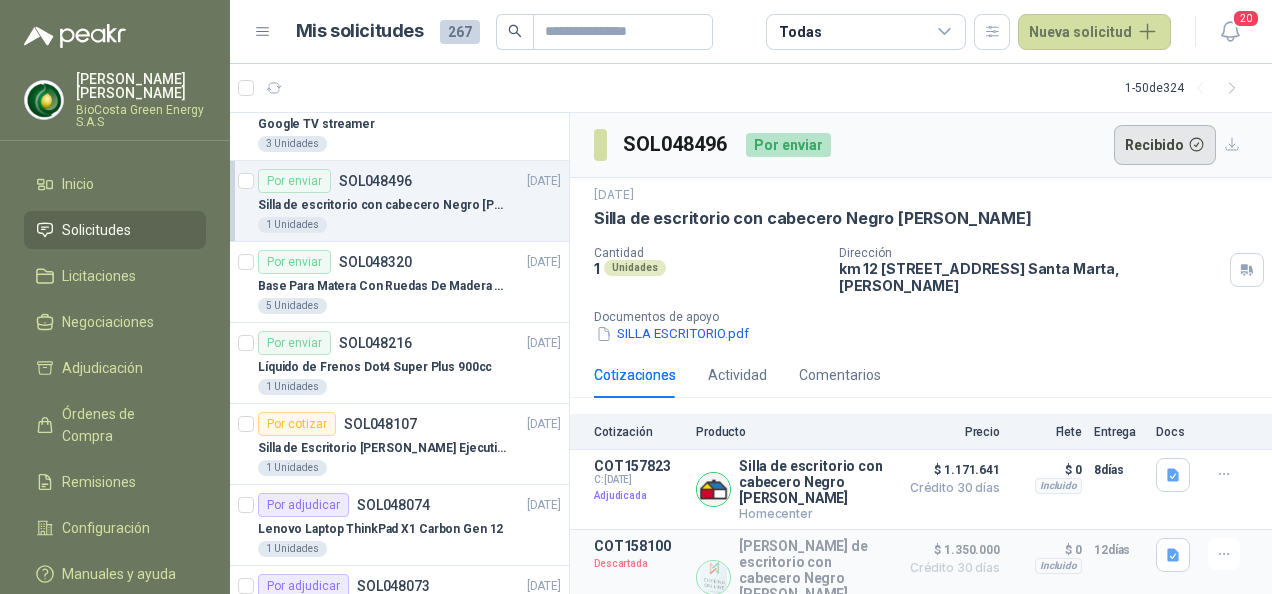 click on "Recibido" at bounding box center [1165, 145] 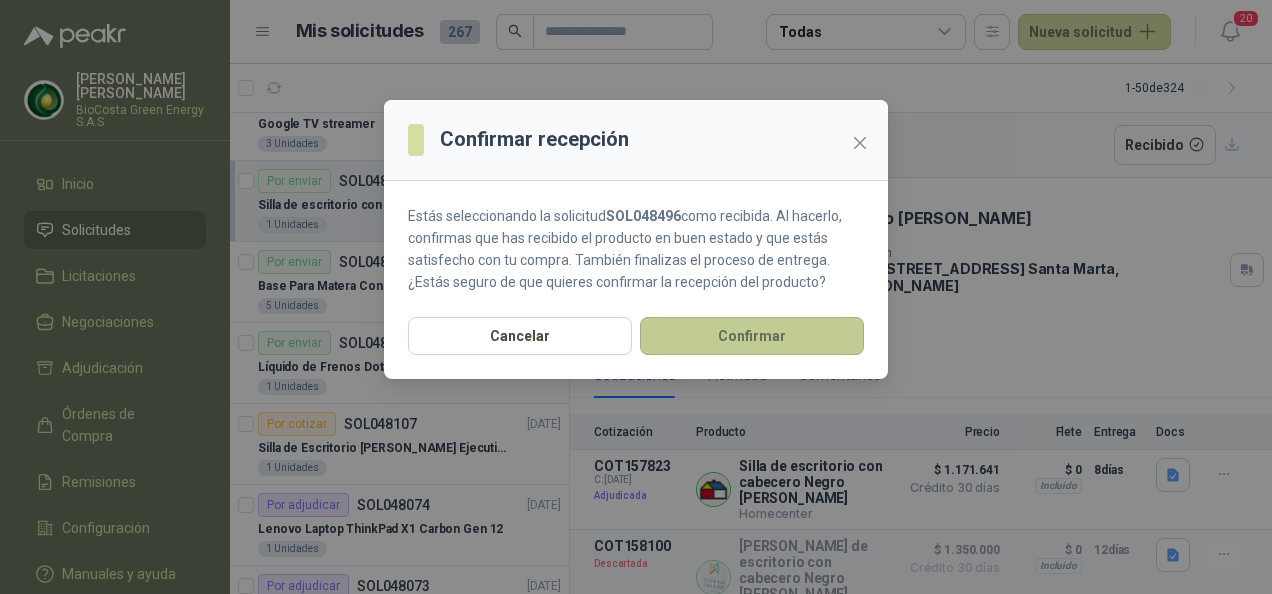 click on "Confirmar" at bounding box center [752, 336] 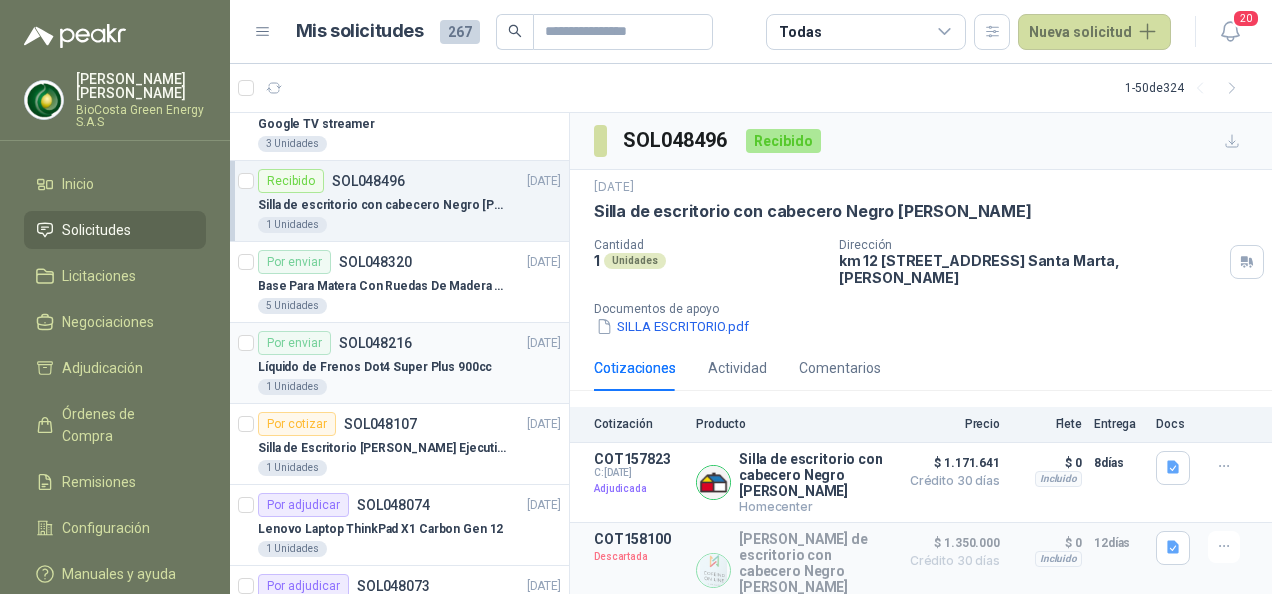 click on "1   Unidades" at bounding box center (409, 387) 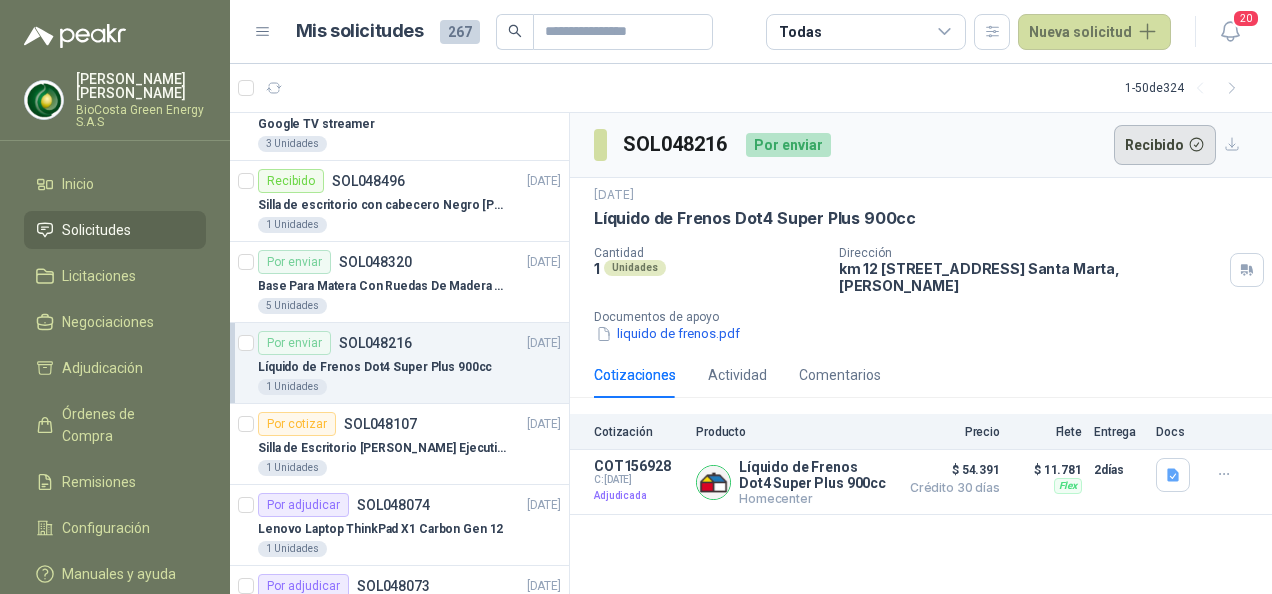 click on "Recibido" at bounding box center [1165, 145] 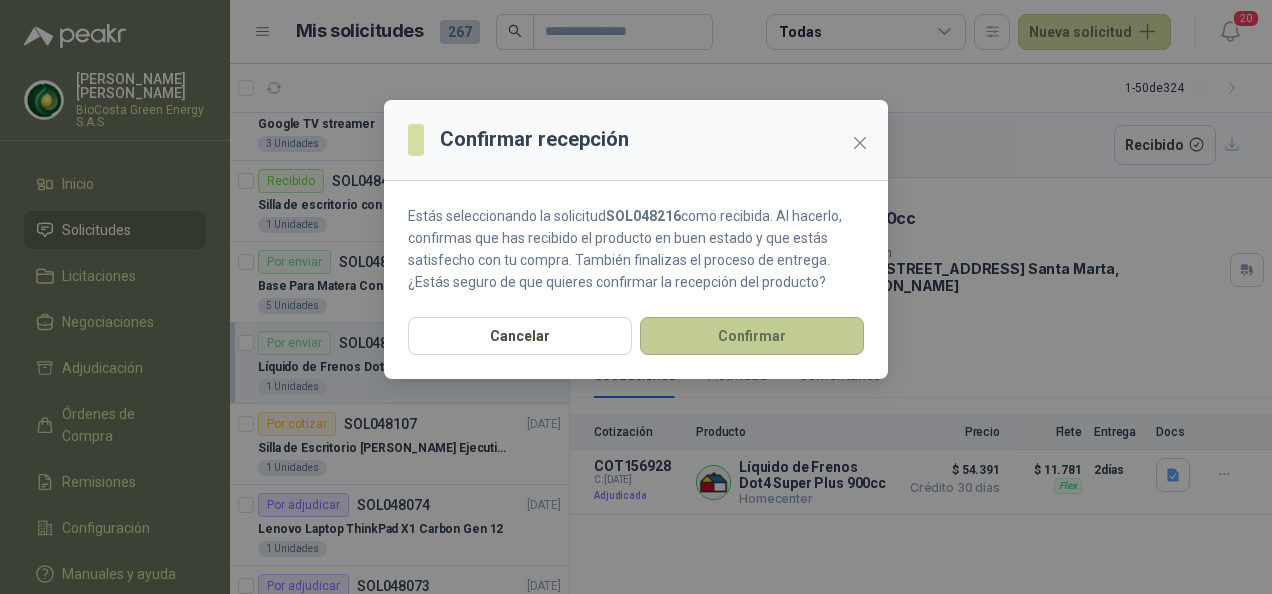 click on "Confirmar" at bounding box center (752, 336) 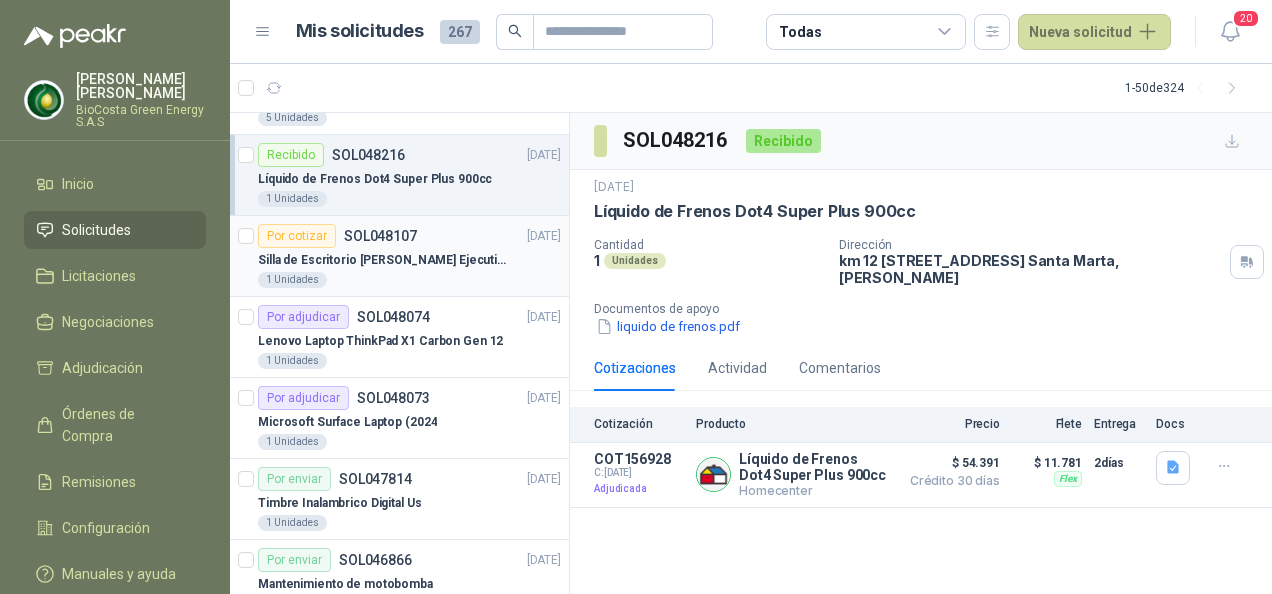 scroll, scrollTop: 800, scrollLeft: 0, axis: vertical 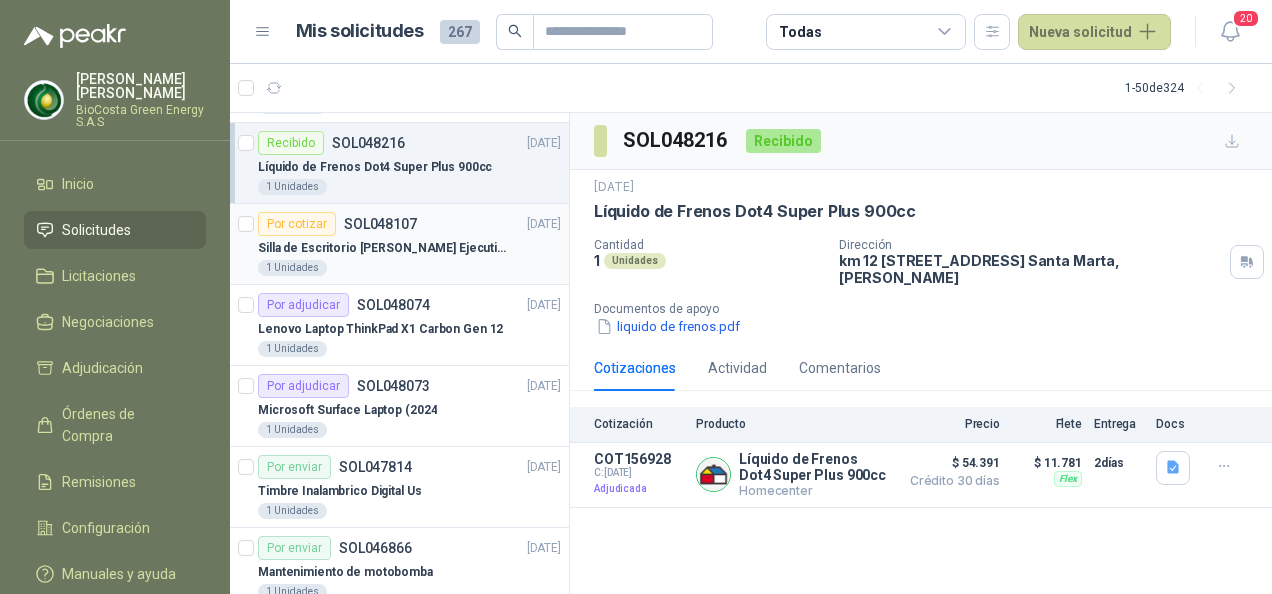click on "SOL048107" at bounding box center (380, 224) 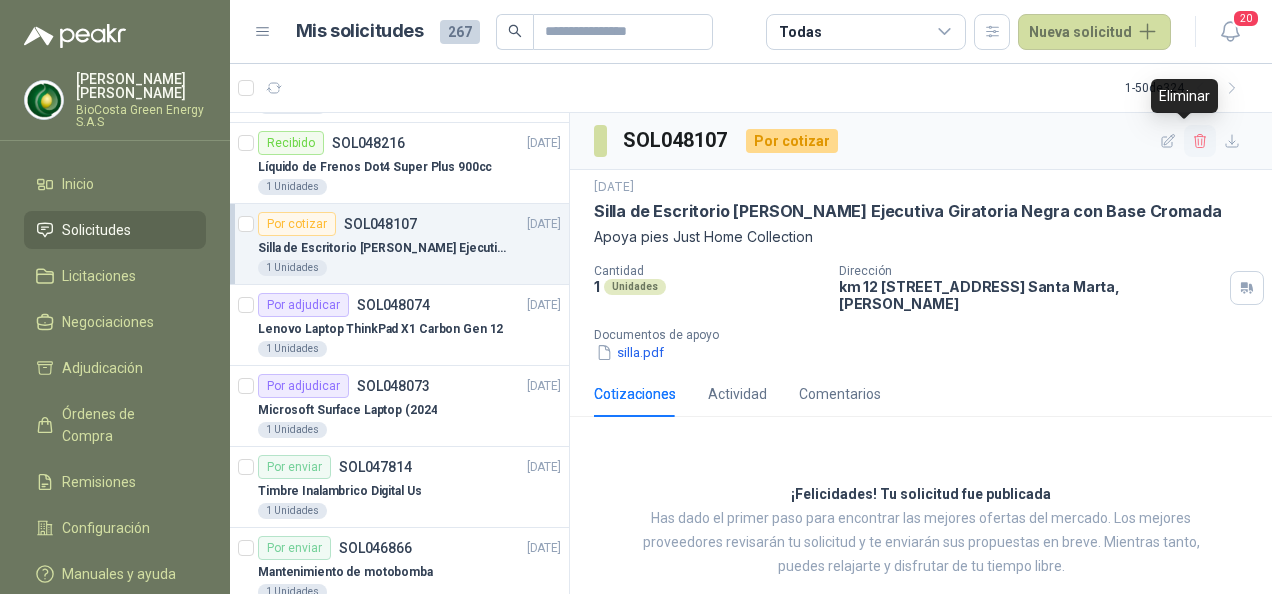 click at bounding box center (1200, 141) 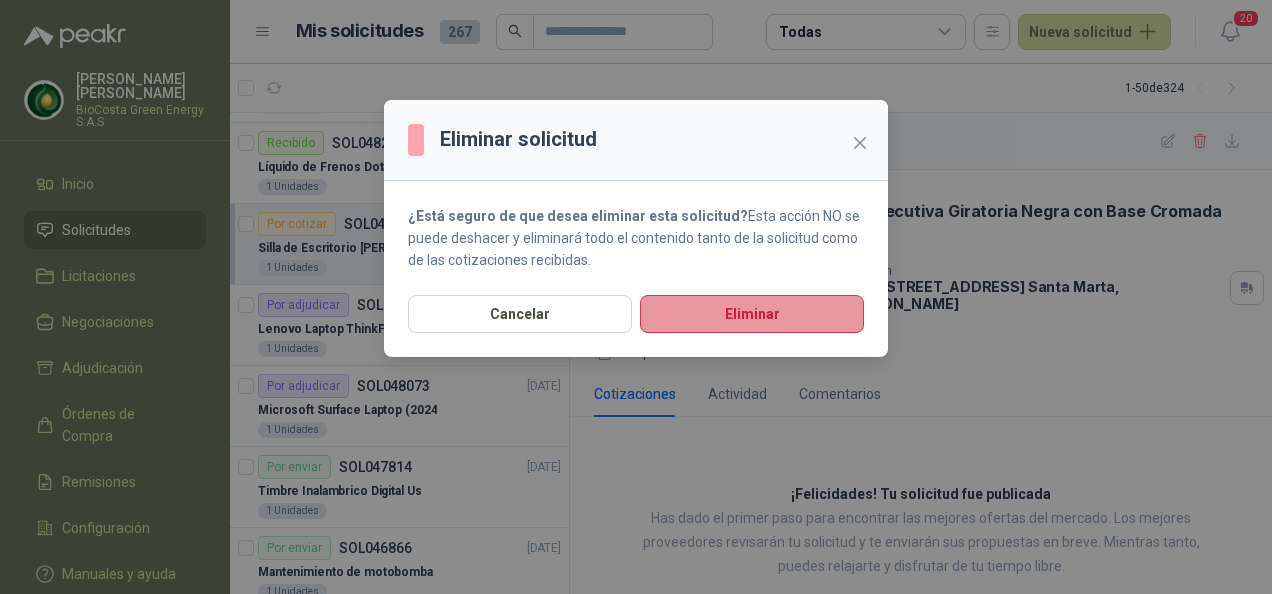 click on "Eliminar" at bounding box center (752, 314) 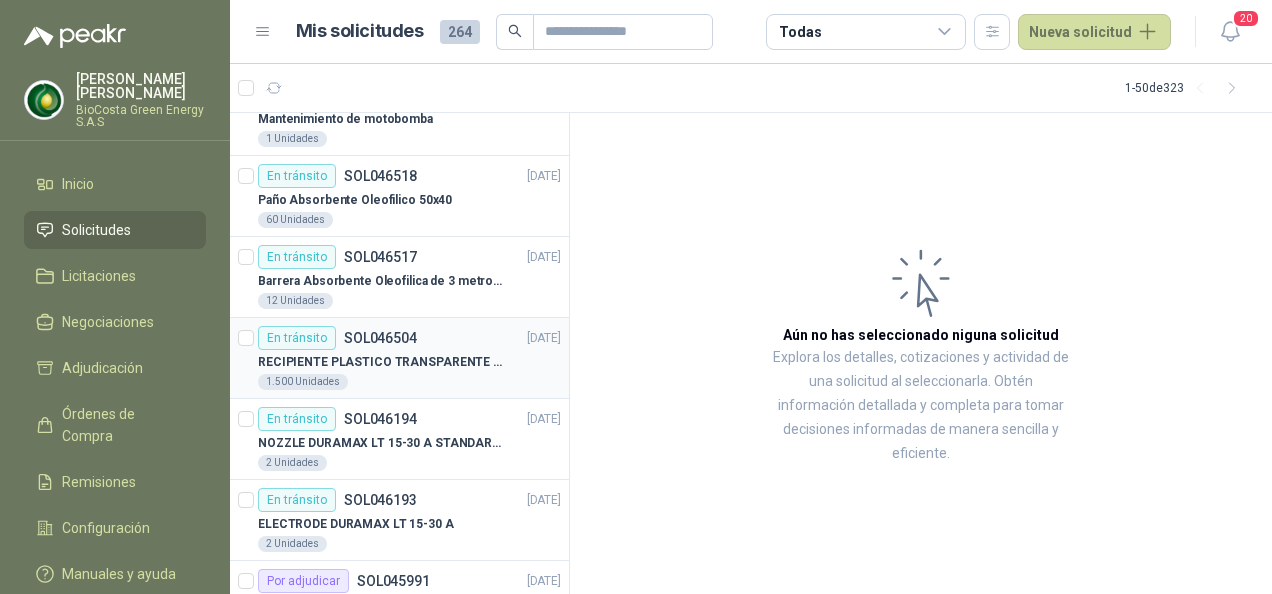 scroll, scrollTop: 1200, scrollLeft: 0, axis: vertical 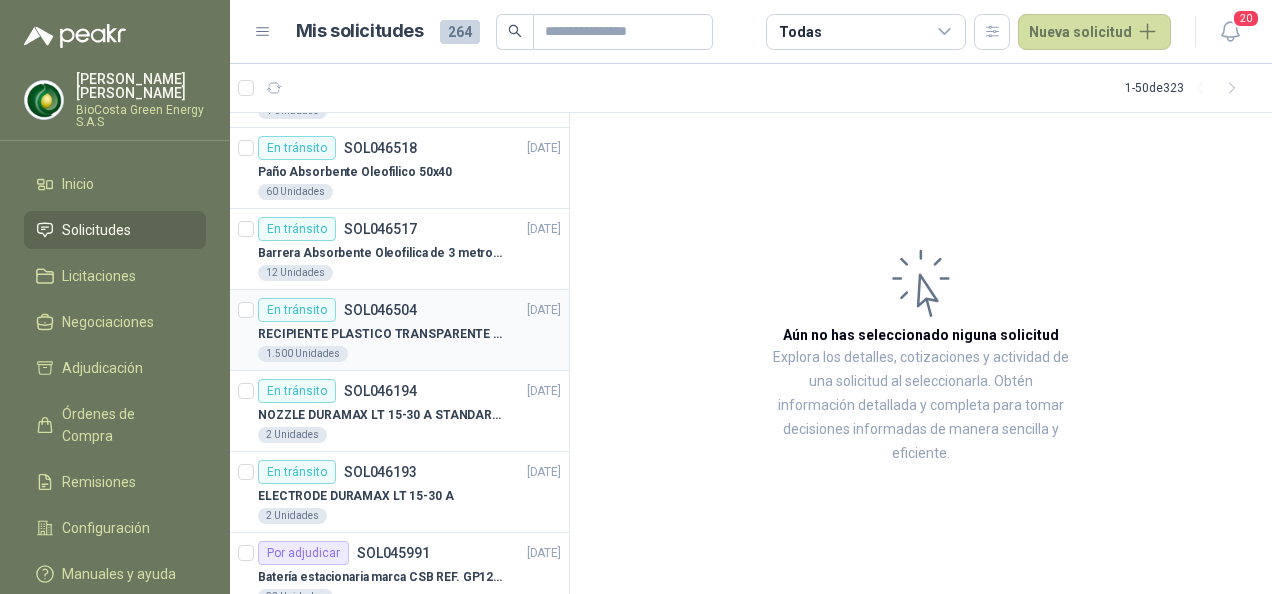 click on "RECIPIENTE PLASTICO TRANSPARENTE 500 ML" at bounding box center [382, 334] 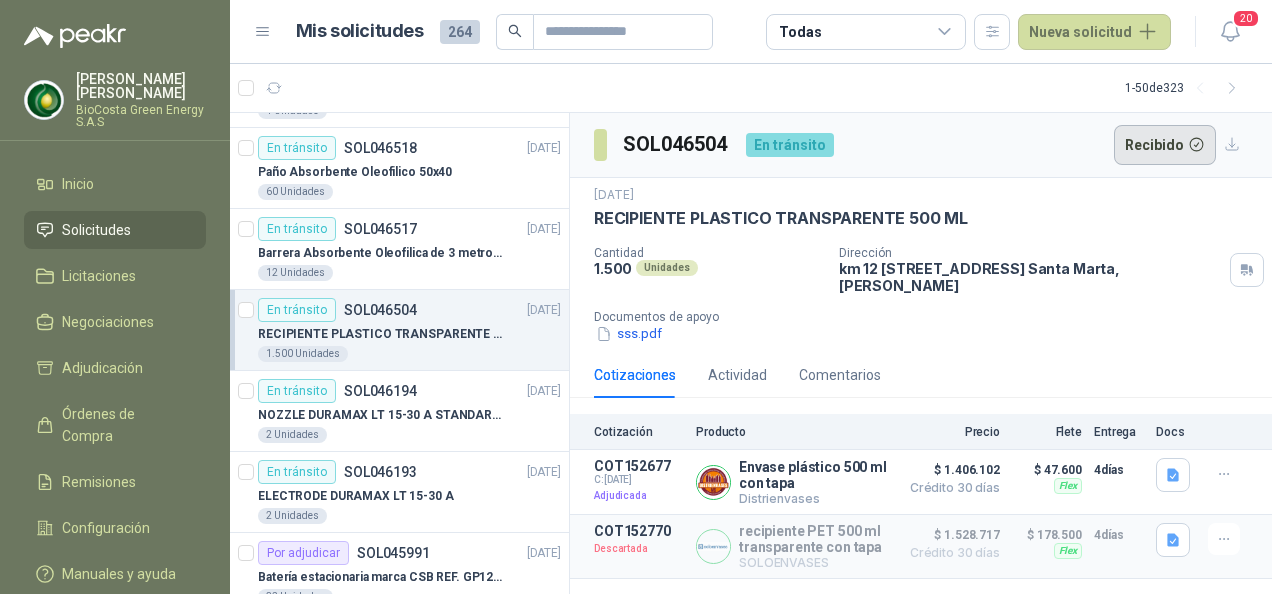 click on "Recibido" at bounding box center [1165, 145] 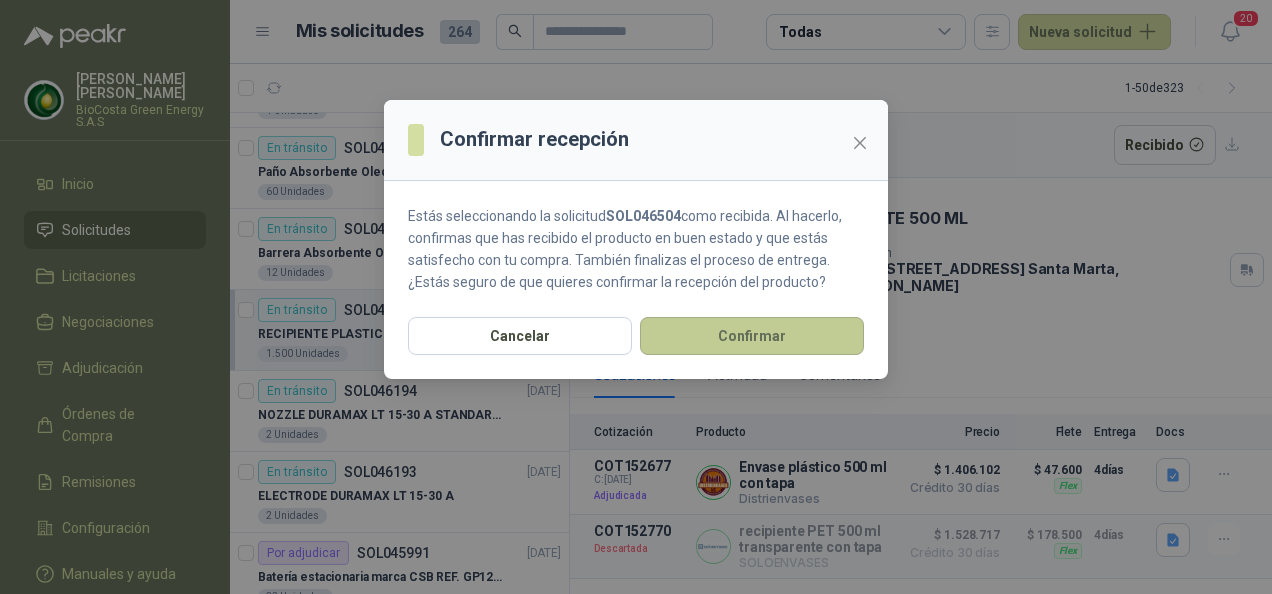 click on "Confirmar" at bounding box center (752, 336) 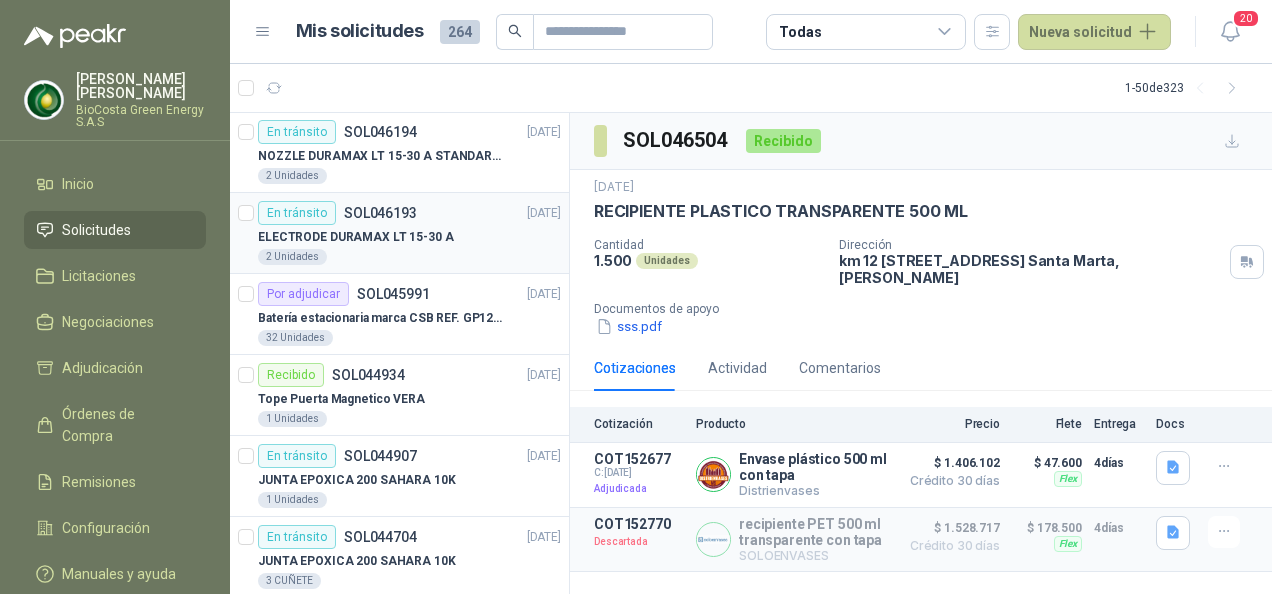 scroll, scrollTop: 1500, scrollLeft: 0, axis: vertical 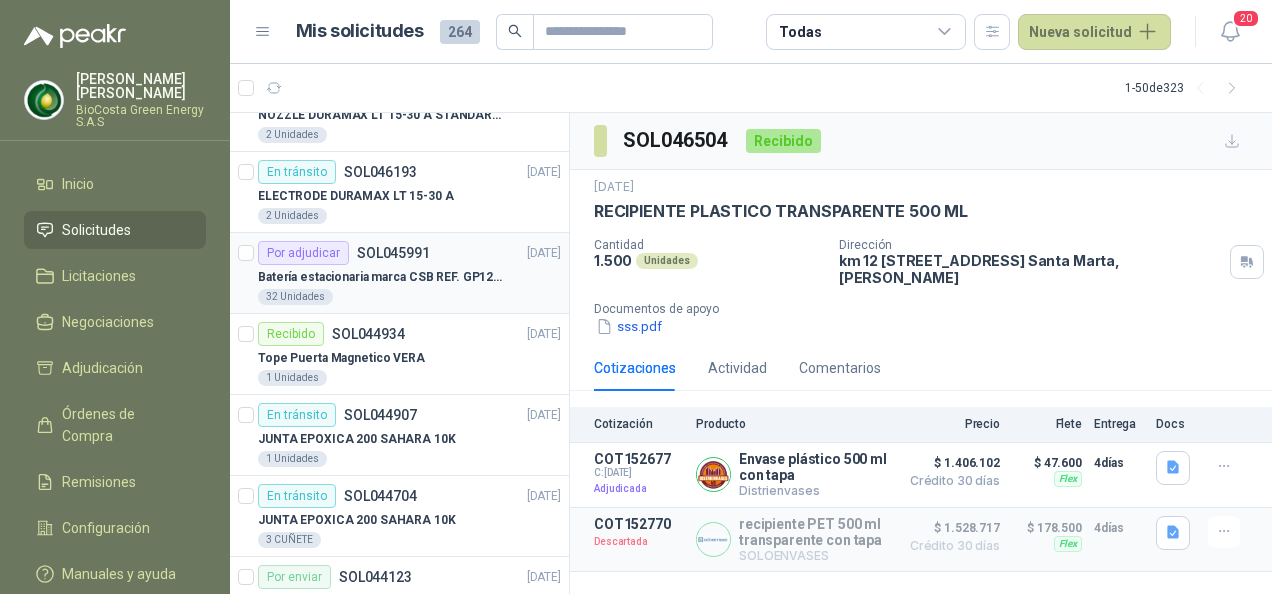 click on "Batería estacionaria marca CSB REF. GP1221WF2. 12V – 5.0 amp" at bounding box center [382, 277] 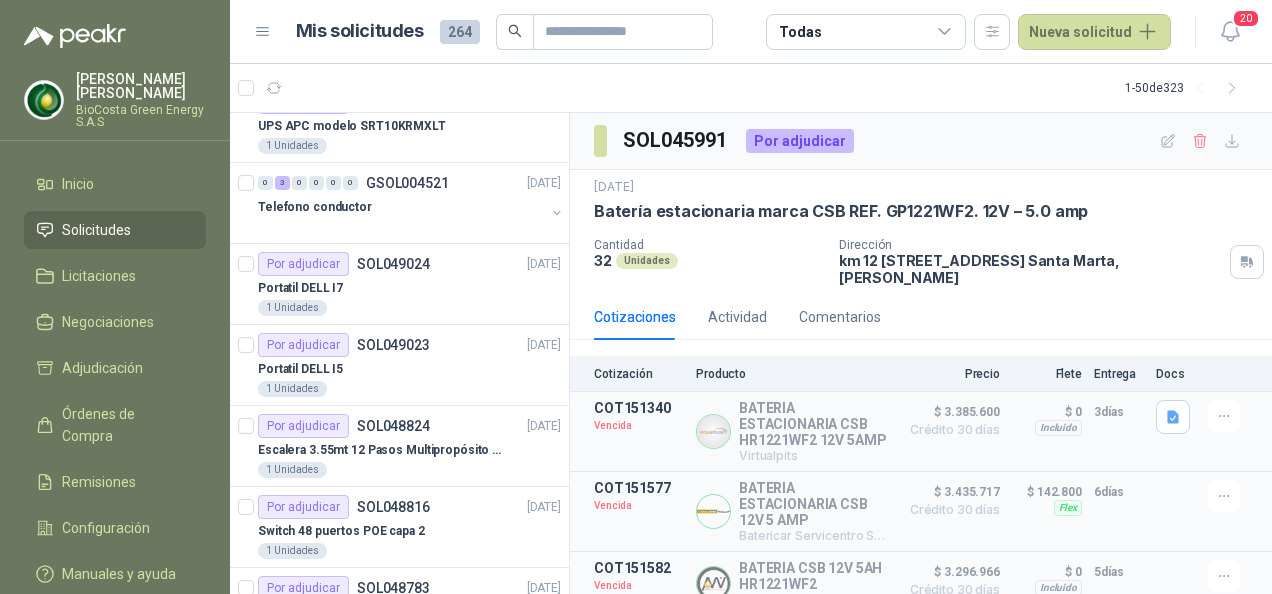 scroll, scrollTop: 0, scrollLeft: 0, axis: both 